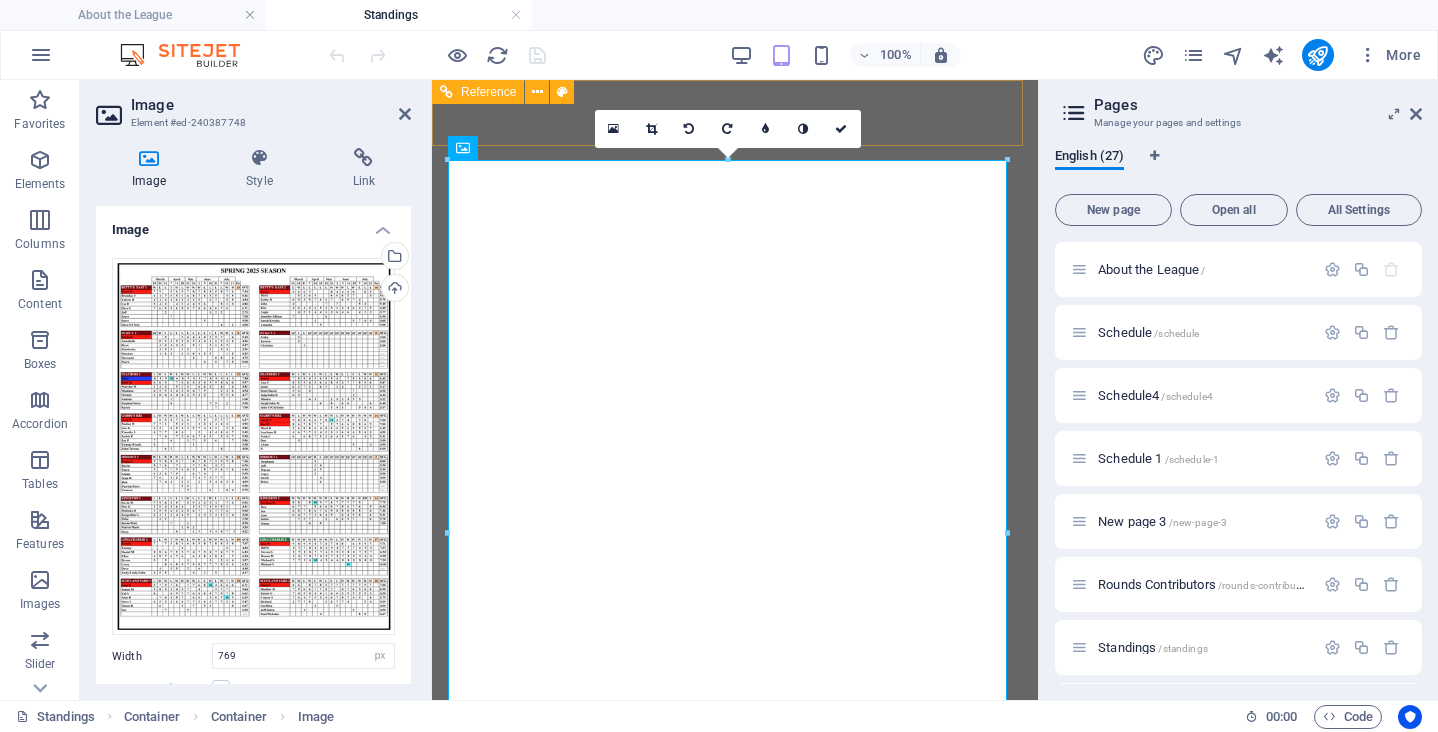 select on "px" 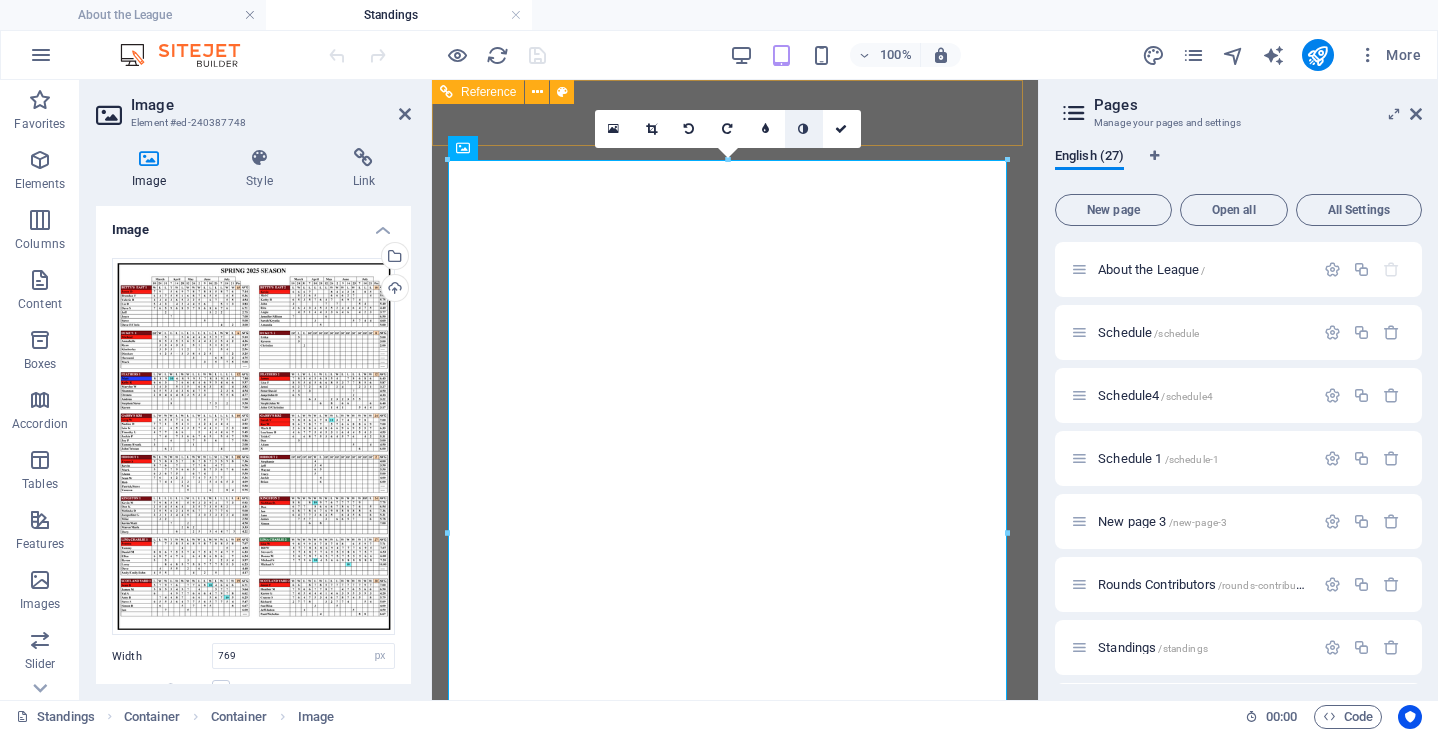 scroll, scrollTop: 0, scrollLeft: 0, axis: both 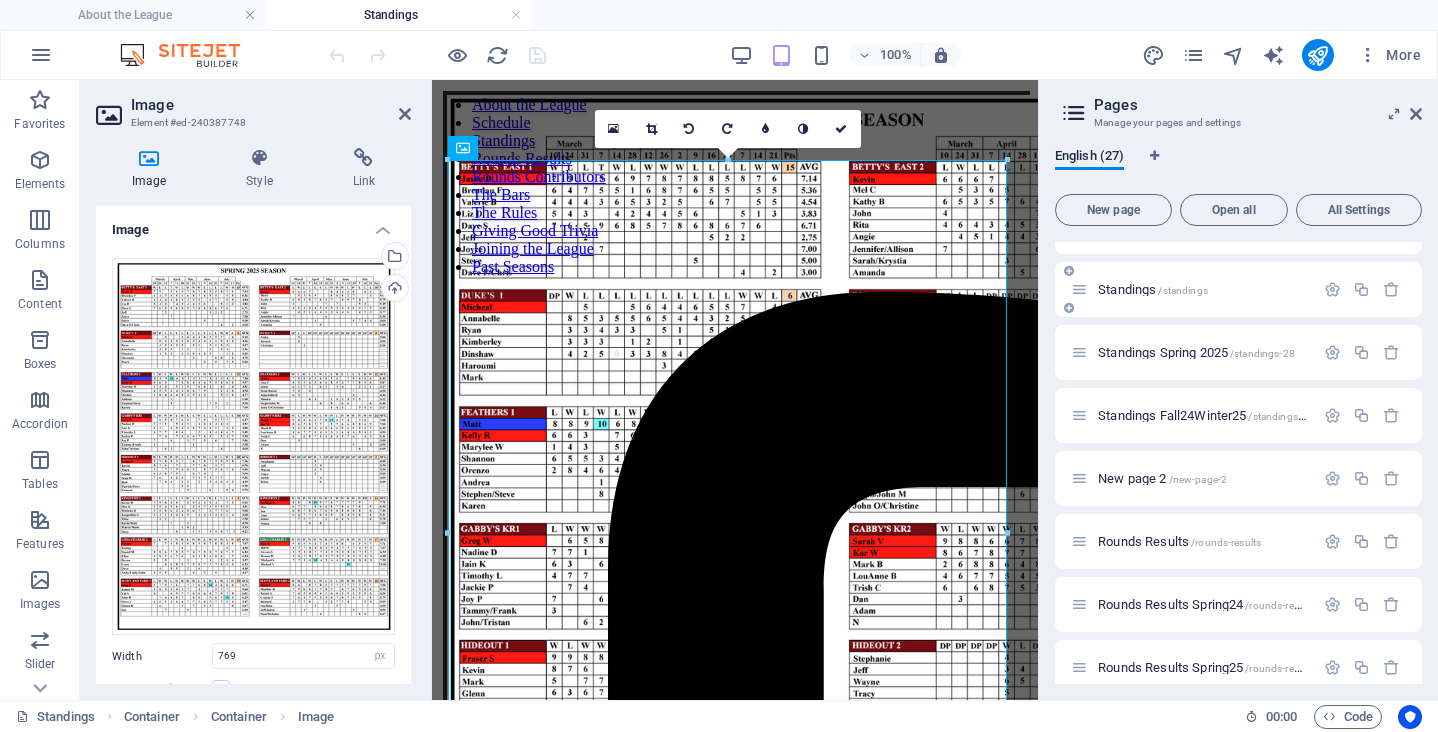 click on "Standings /standings" at bounding box center [1153, 289] 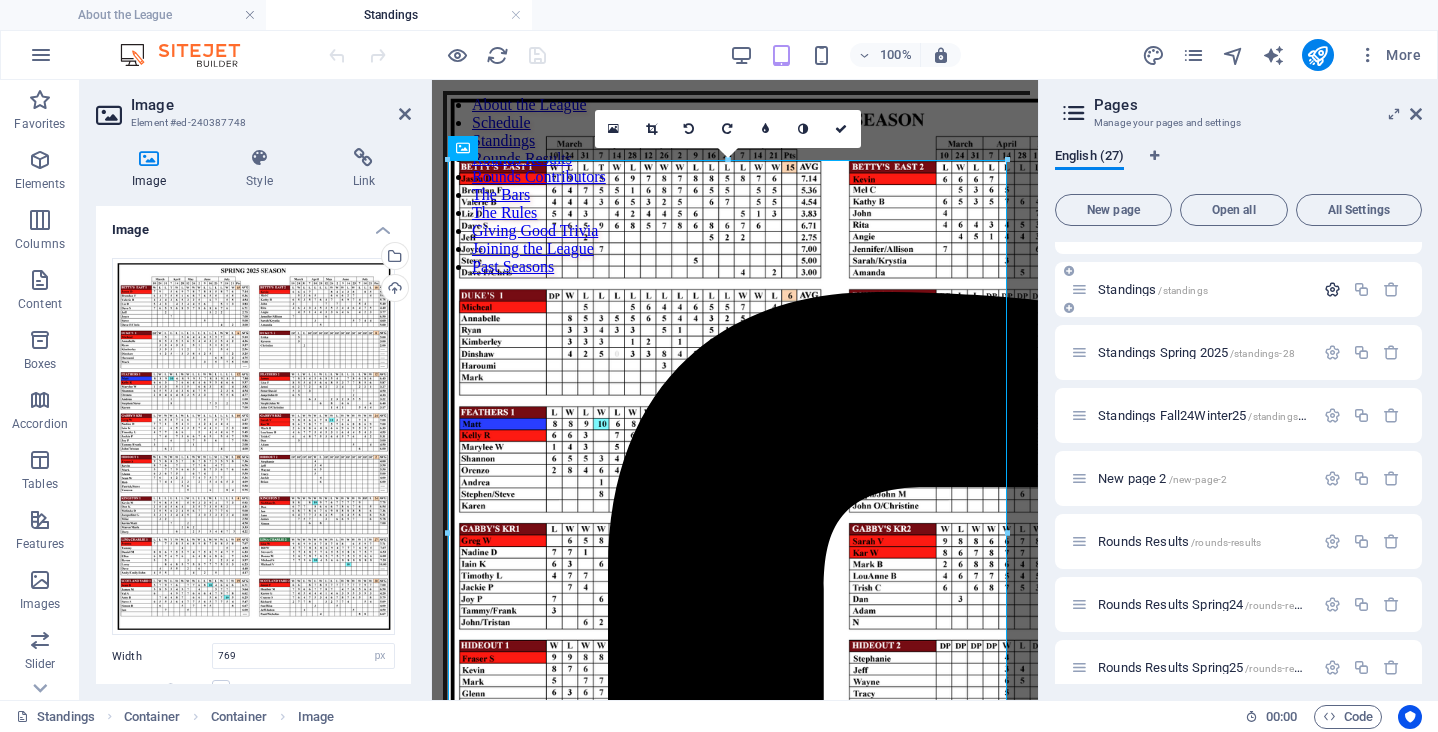 click at bounding box center [1332, 289] 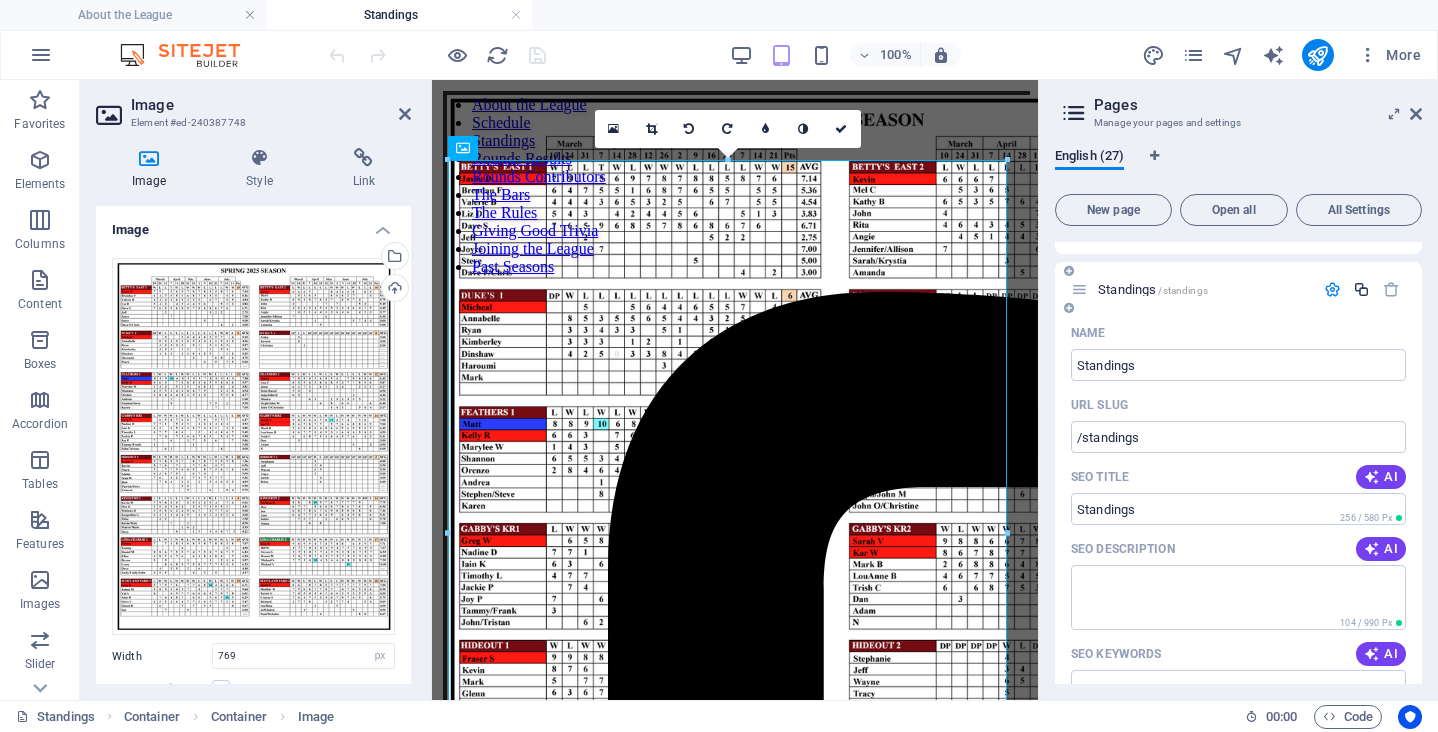 click at bounding box center (1361, 289) 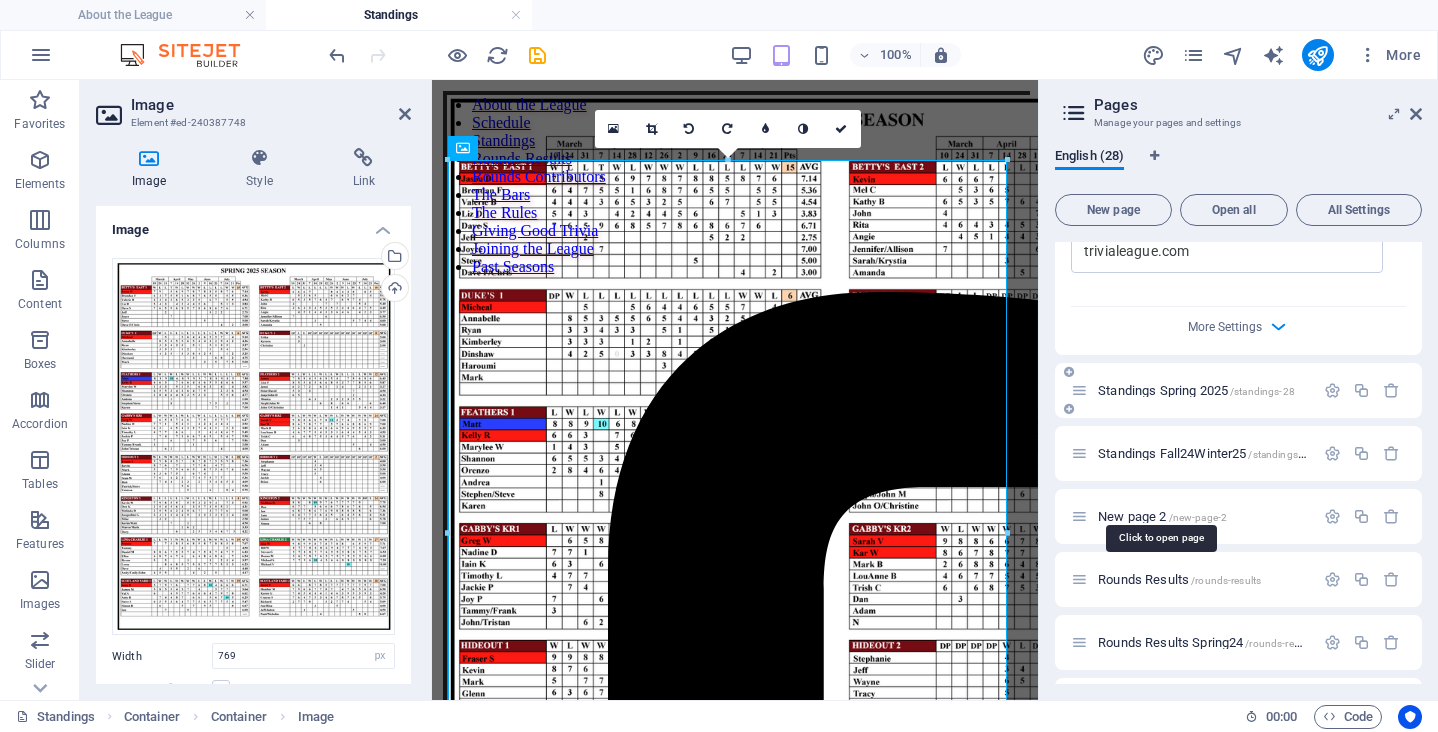 scroll, scrollTop: 1887, scrollLeft: 0, axis: vertical 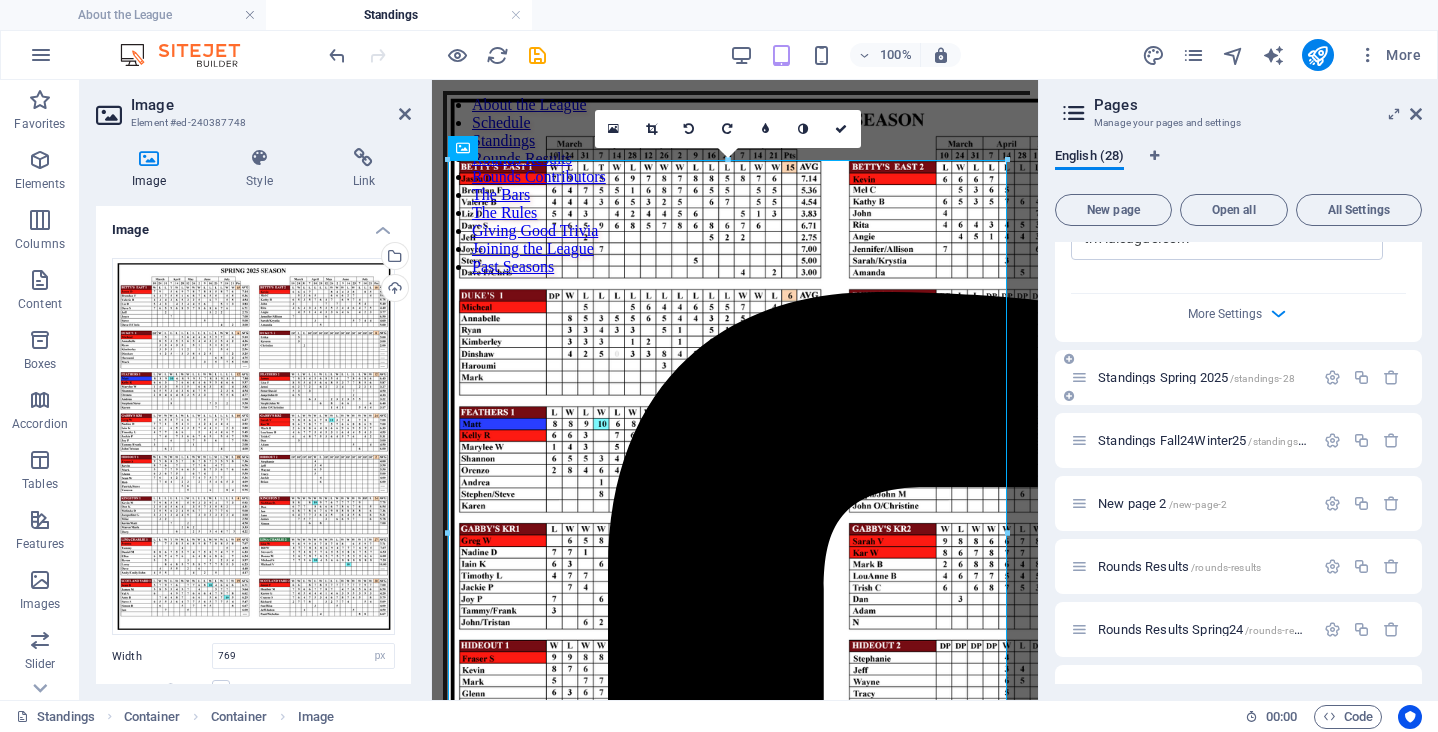 click on "Standings Spring 2025 /standings-28" at bounding box center (1192, 377) 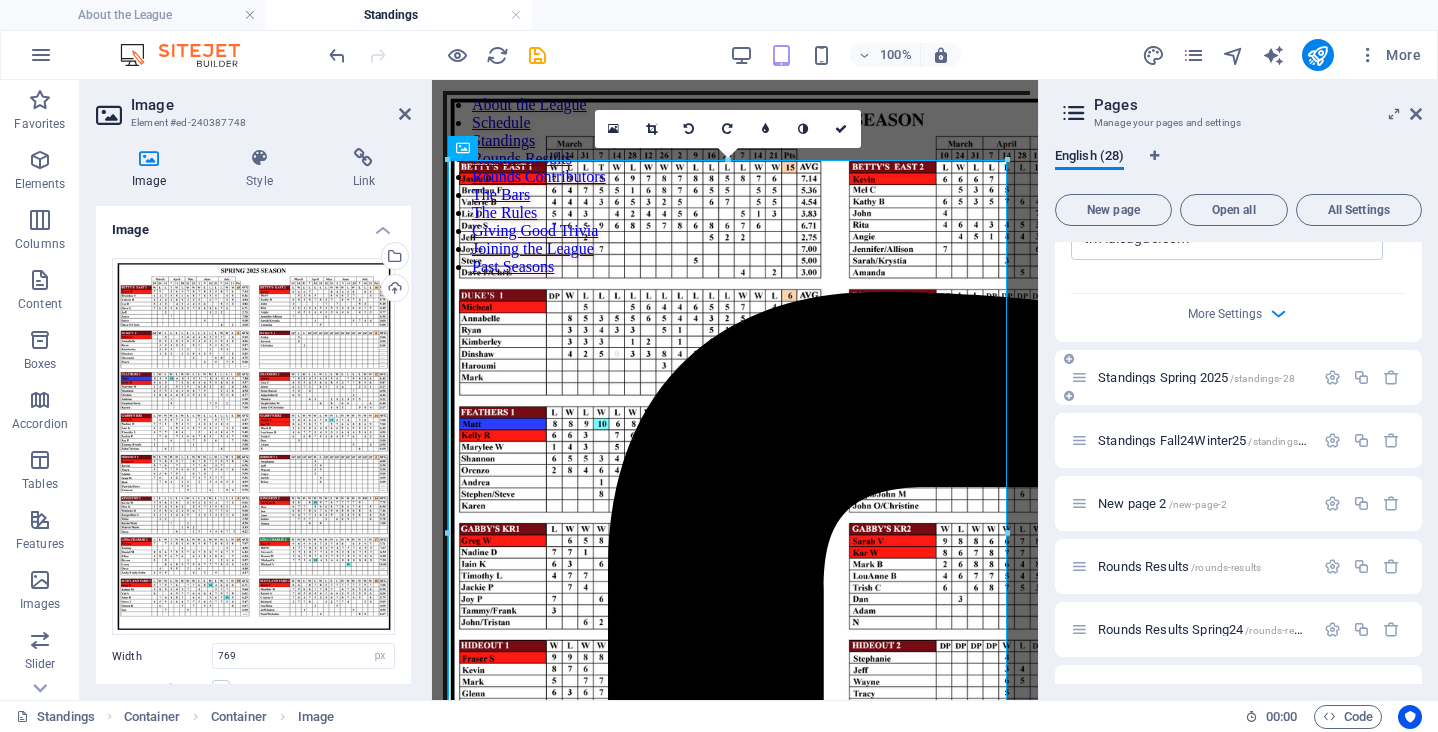 click on "Standings Spring 2025 /standings-28" at bounding box center [1196, 377] 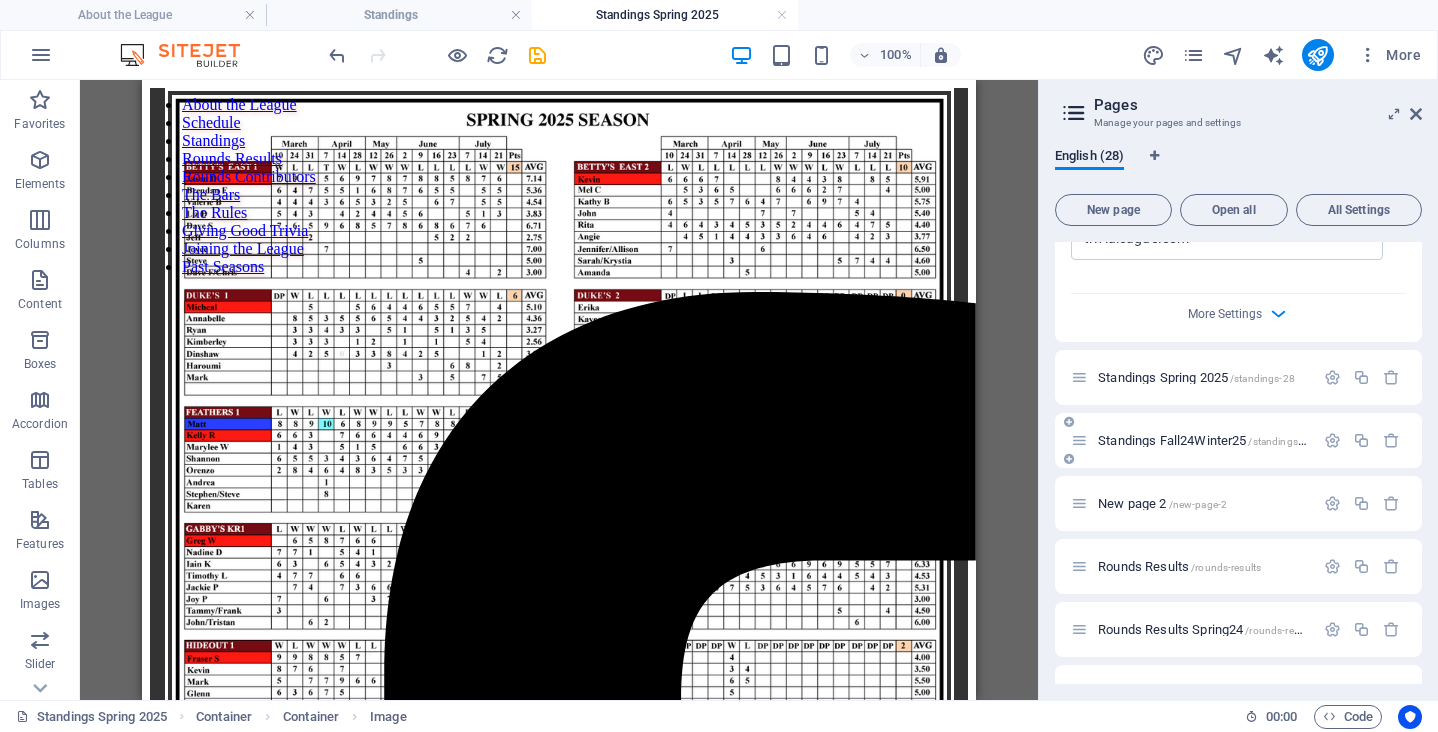 scroll, scrollTop: 0, scrollLeft: 0, axis: both 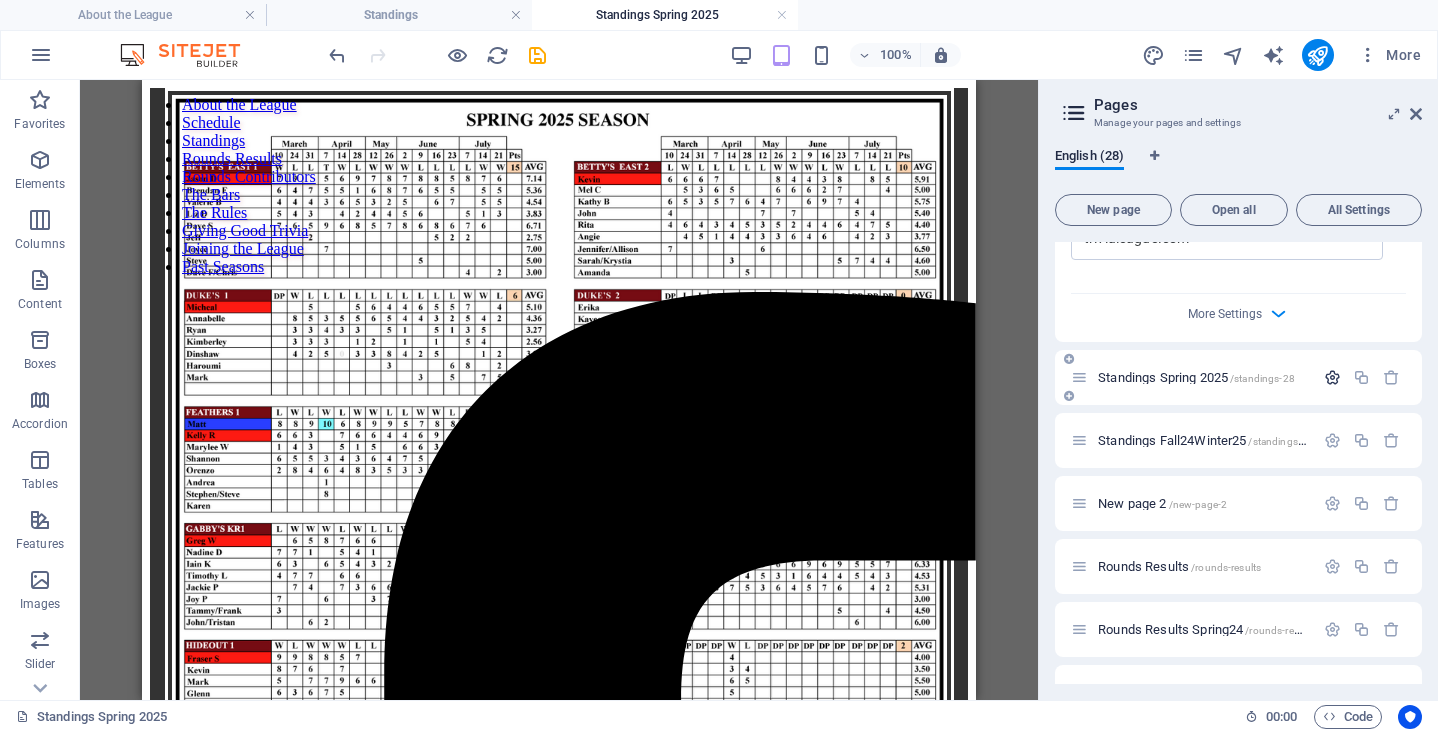 click at bounding box center (1332, 377) 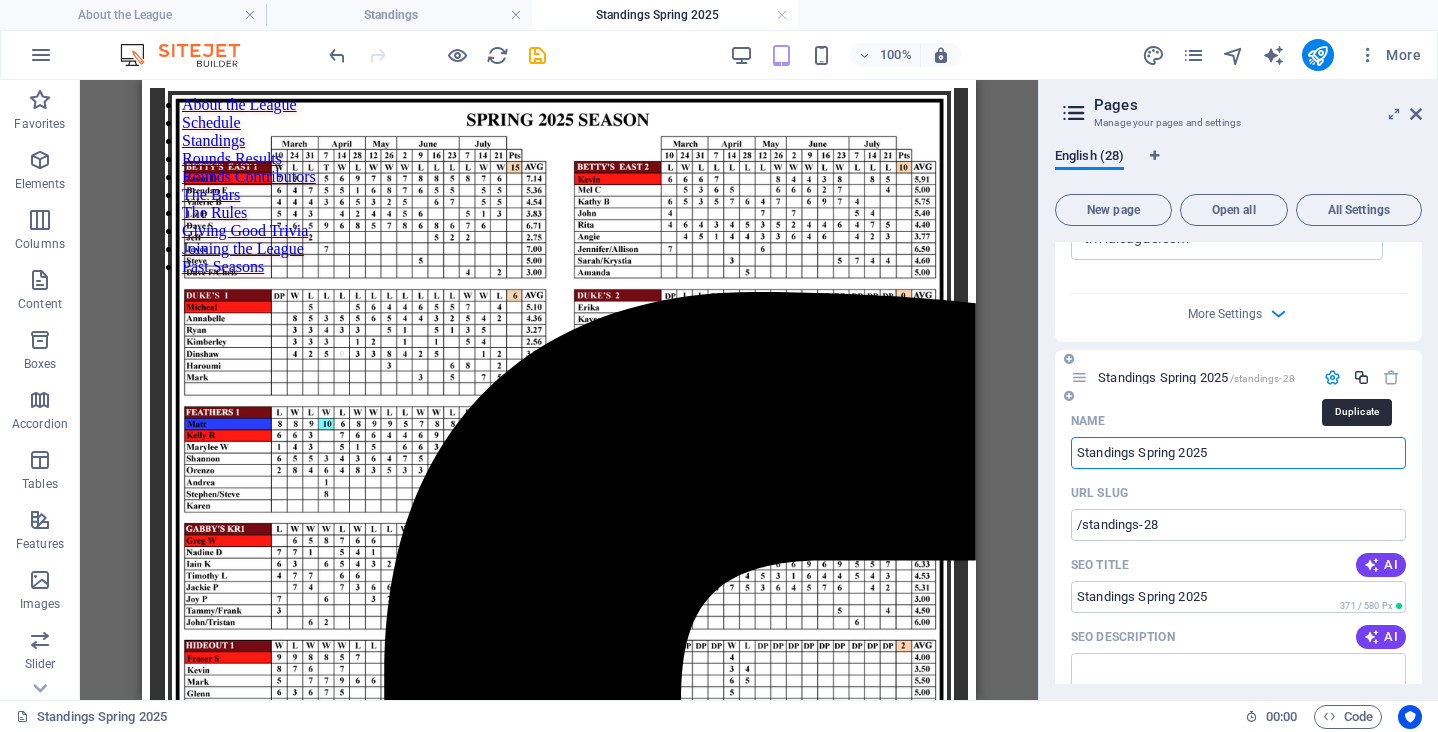 click at bounding box center (1361, 377) 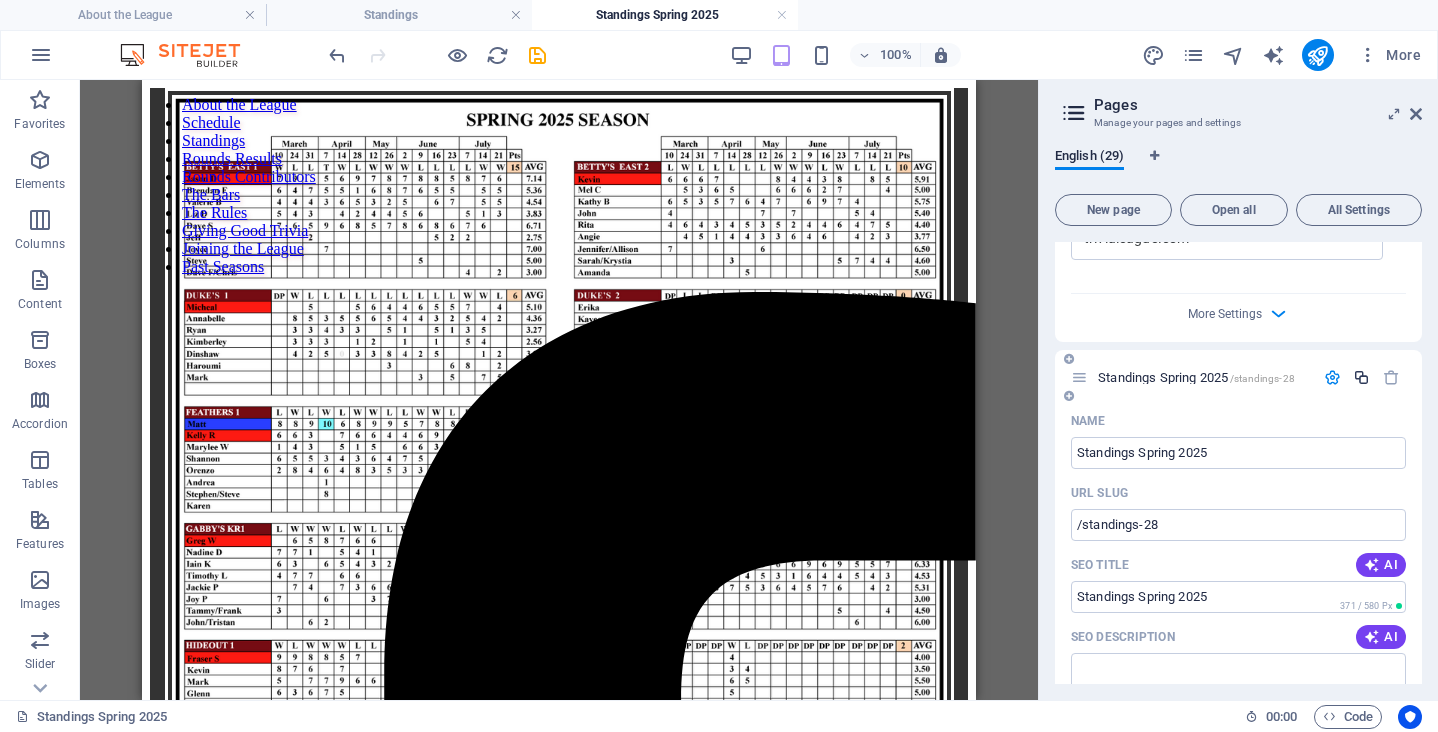 scroll, scrollTop: 2713, scrollLeft: 0, axis: vertical 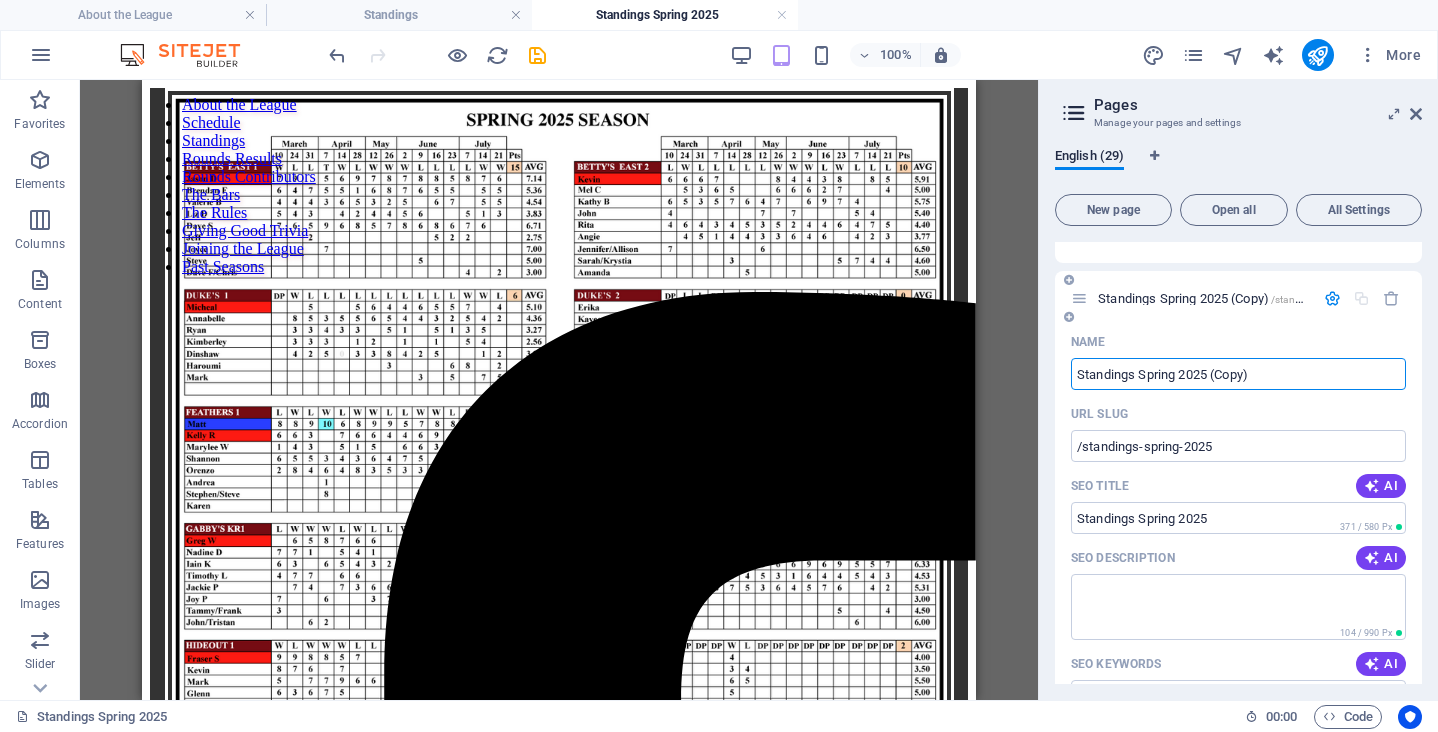 click on "Standings Spring 2025 (Copy)" at bounding box center (1238, 374) 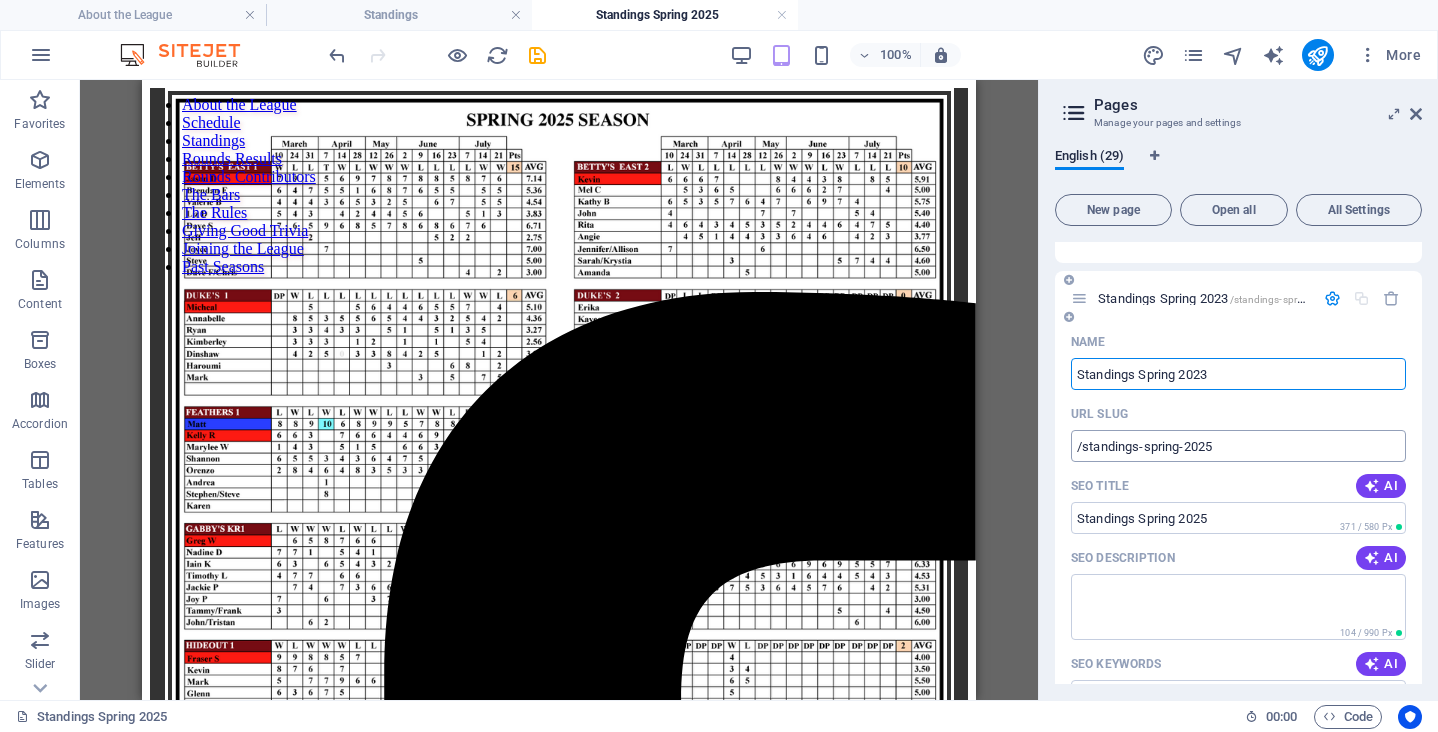 type on "Standings Spring 2023" 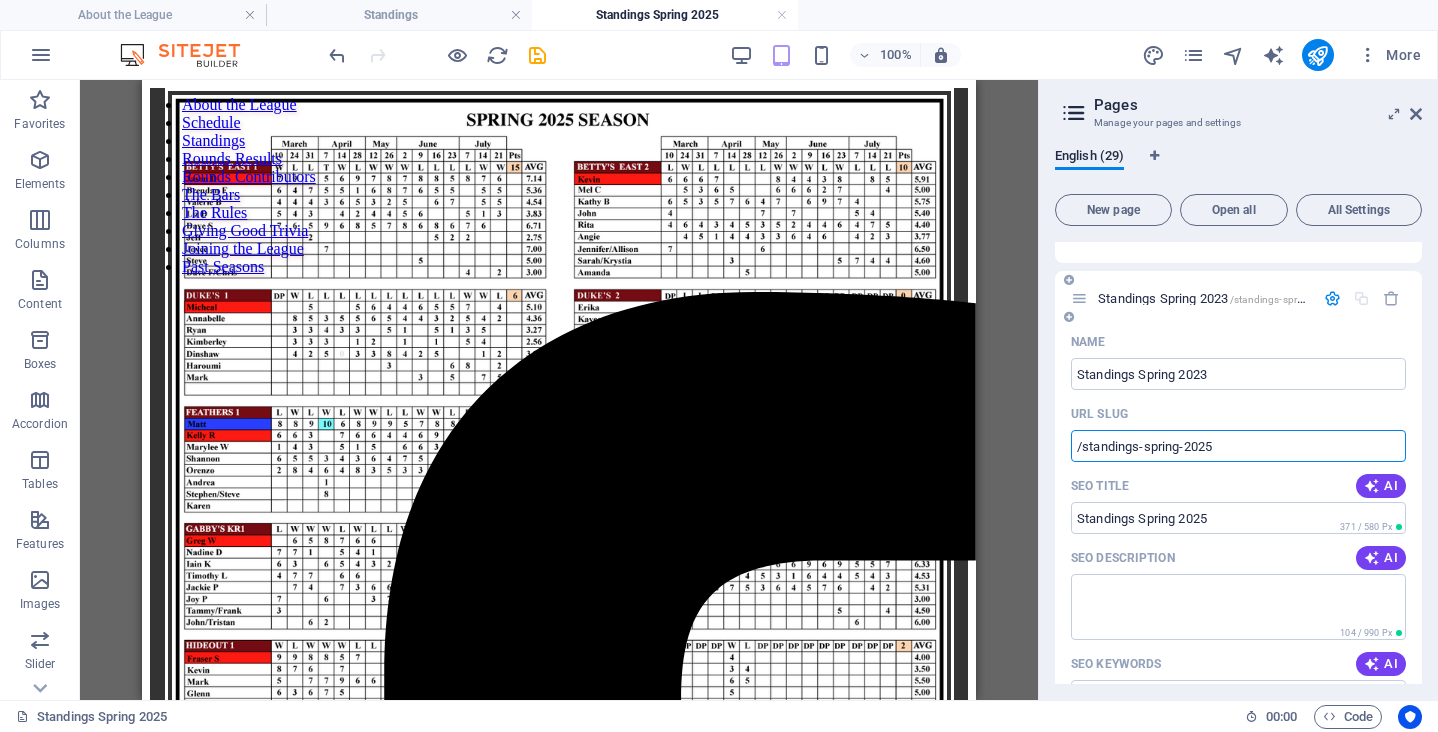 click on "/standings-spring-2025" at bounding box center [1238, 446] 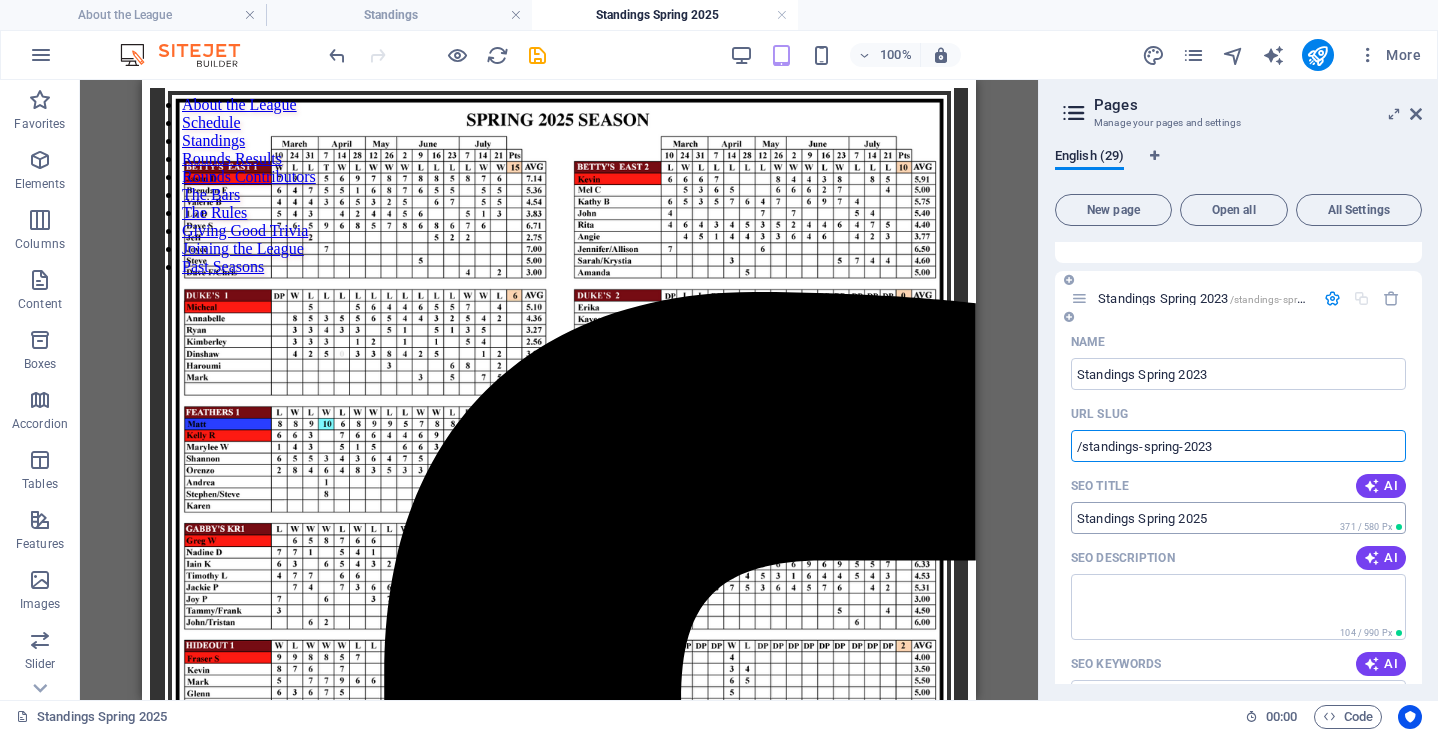 type on "/standings-spring-2023" 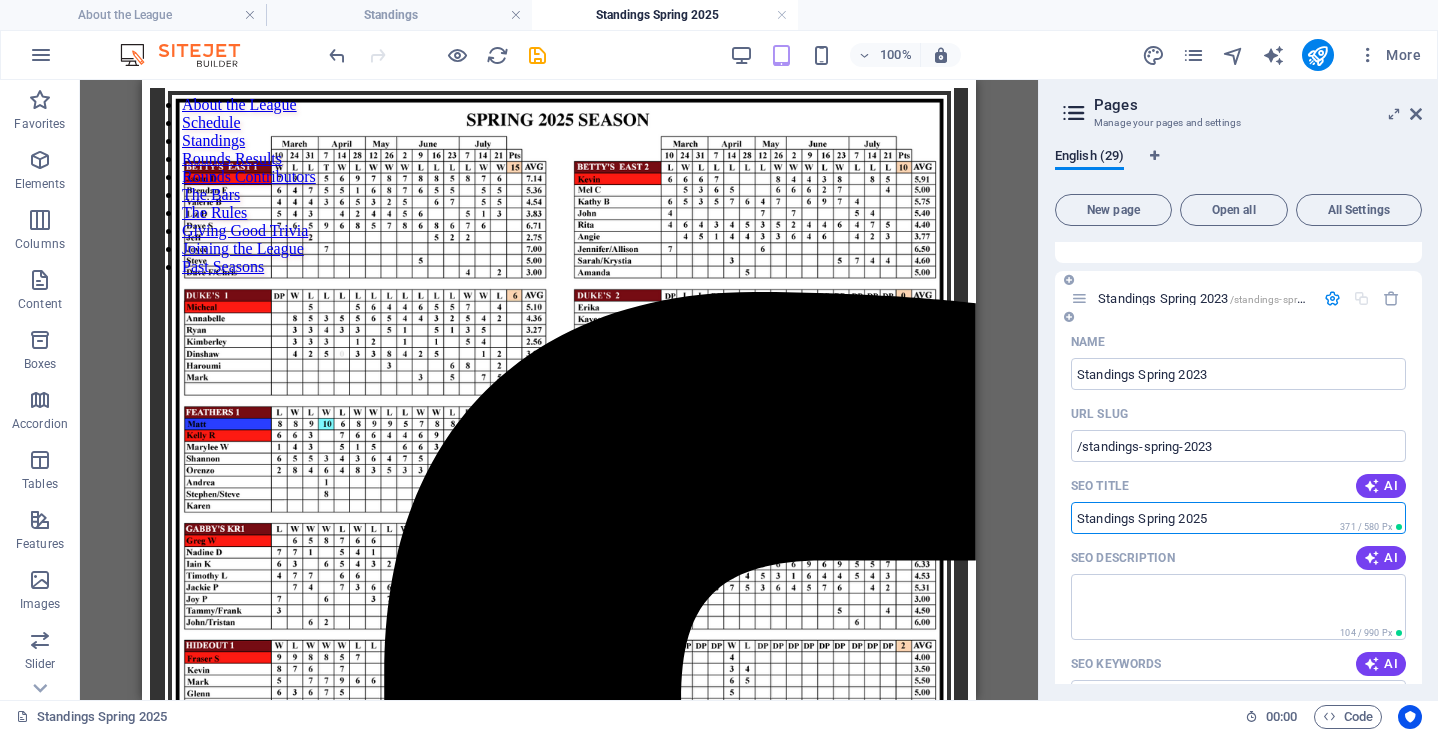 drag, startPoint x: 1203, startPoint y: 520, endPoint x: 1239, endPoint y: 525, distance: 36.345562 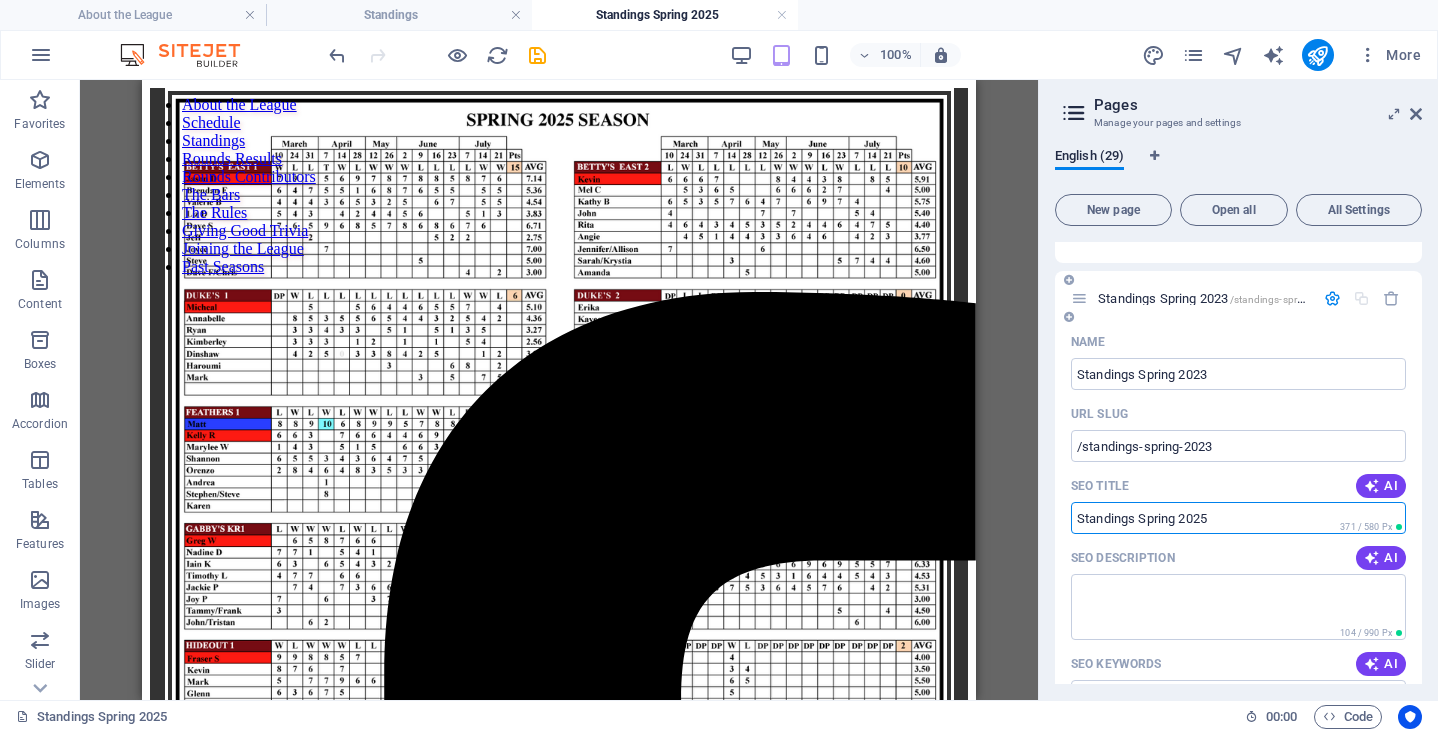 click on "Standings Spring 2025" at bounding box center [1238, 518] 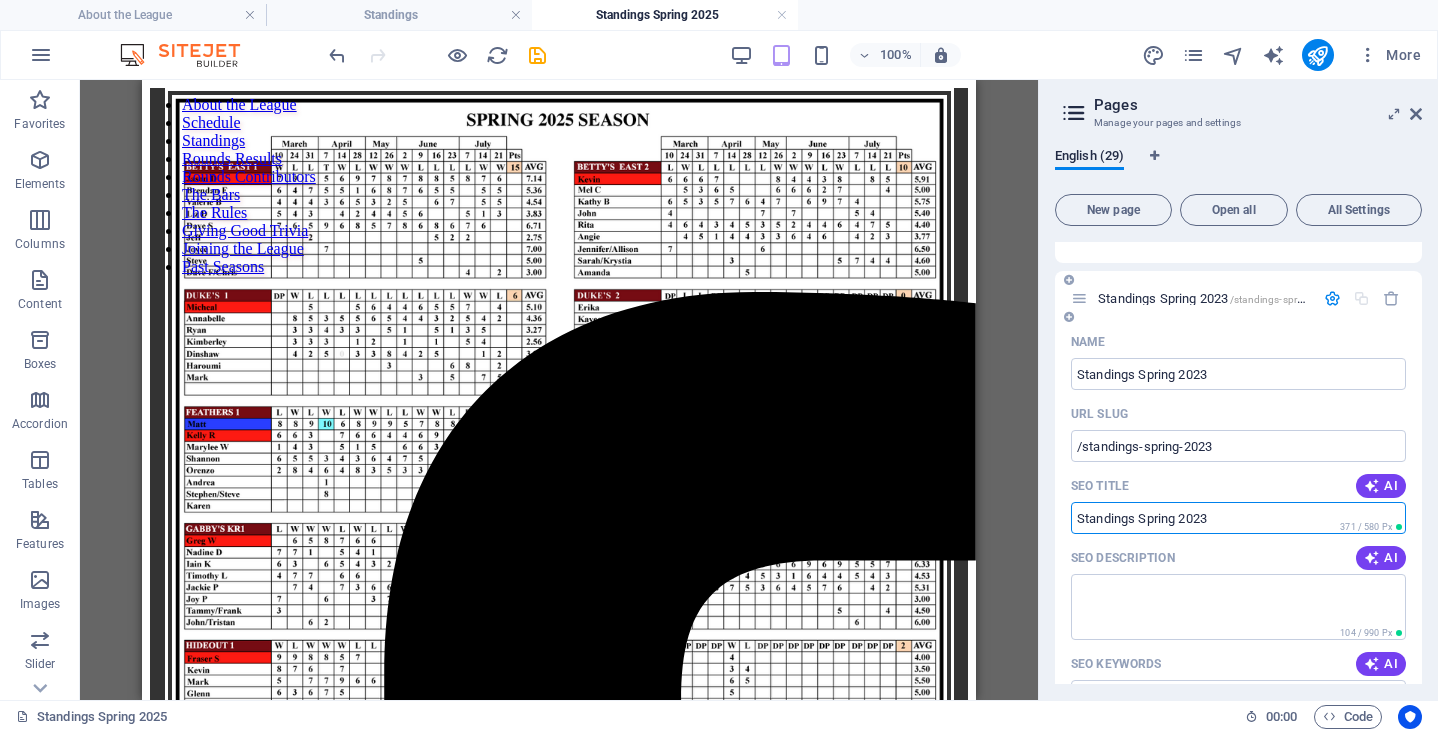 type on "Standings Spring 2023" 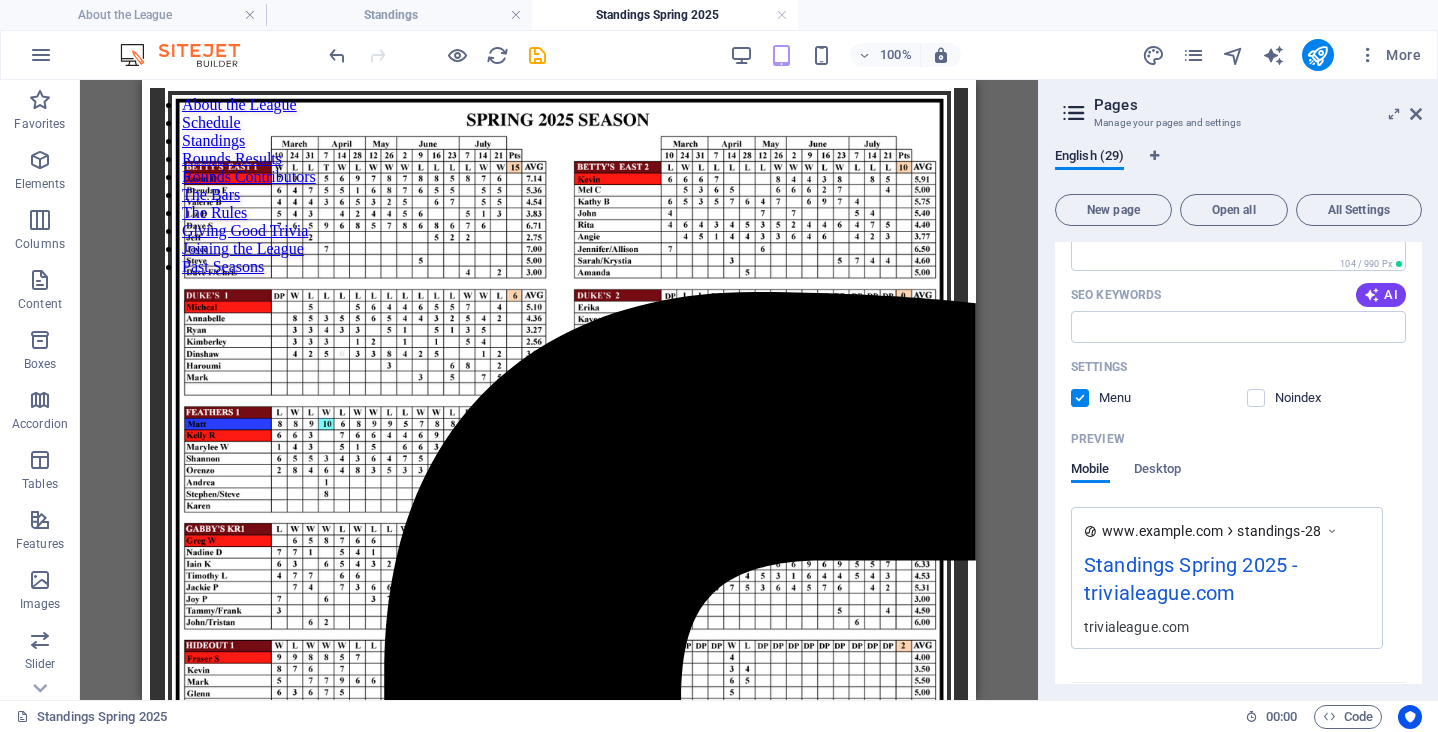 scroll, scrollTop: 2327, scrollLeft: 0, axis: vertical 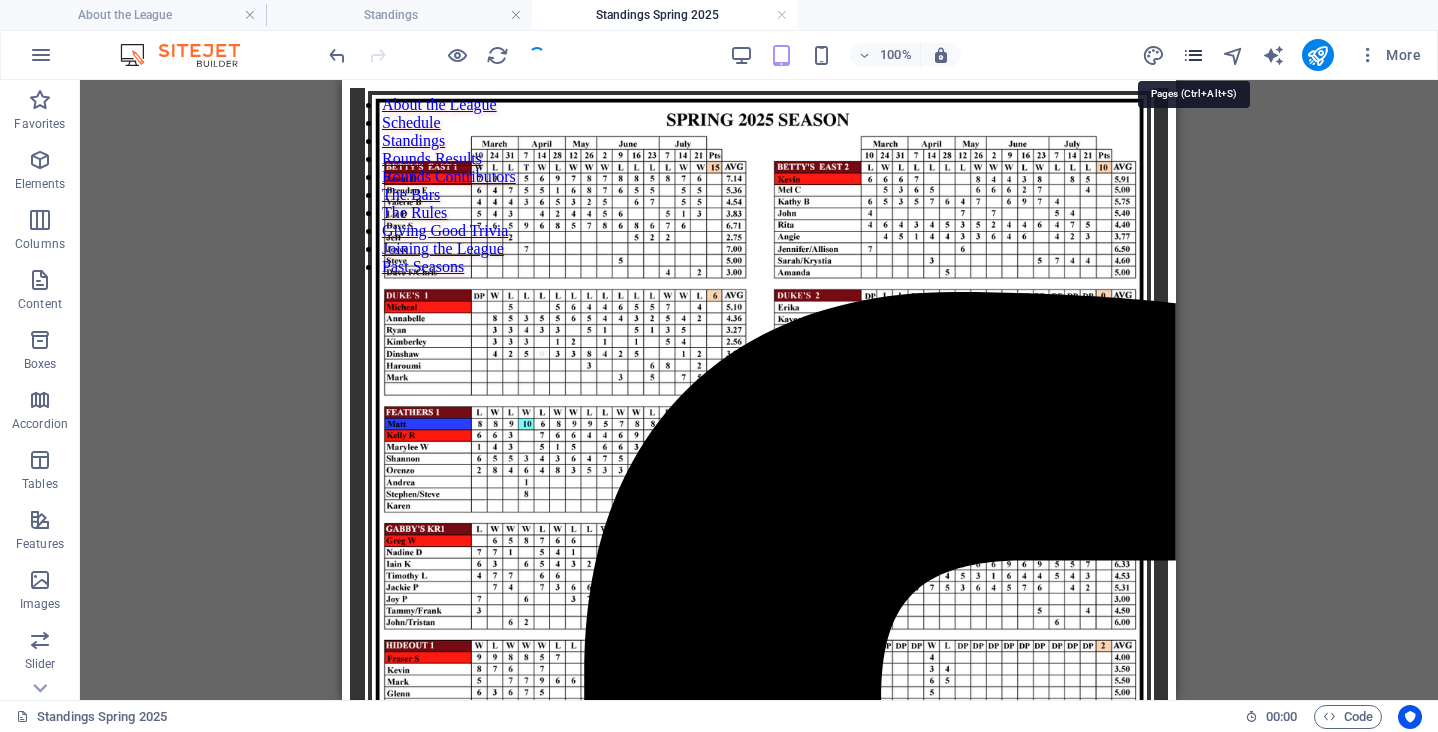 click at bounding box center [1193, 55] 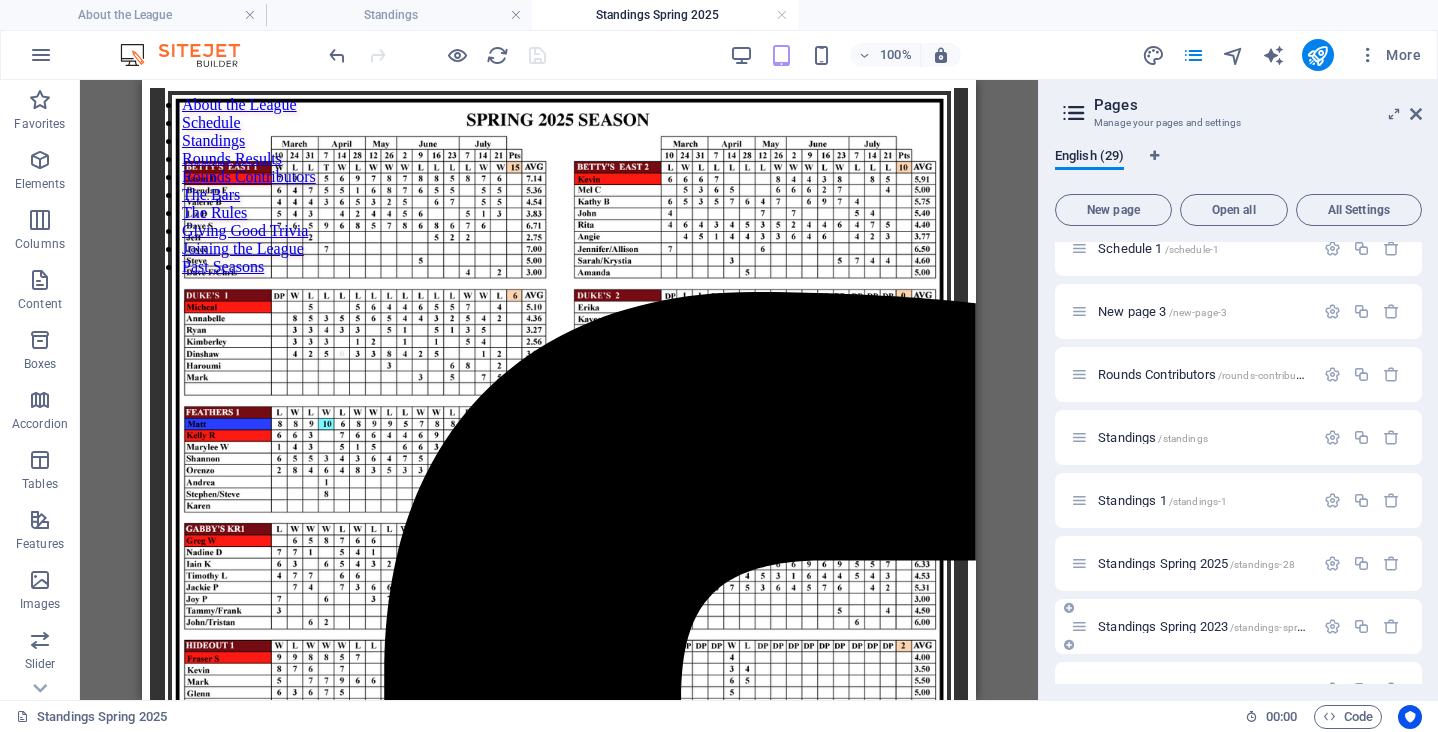 scroll, scrollTop: 0, scrollLeft: 0, axis: both 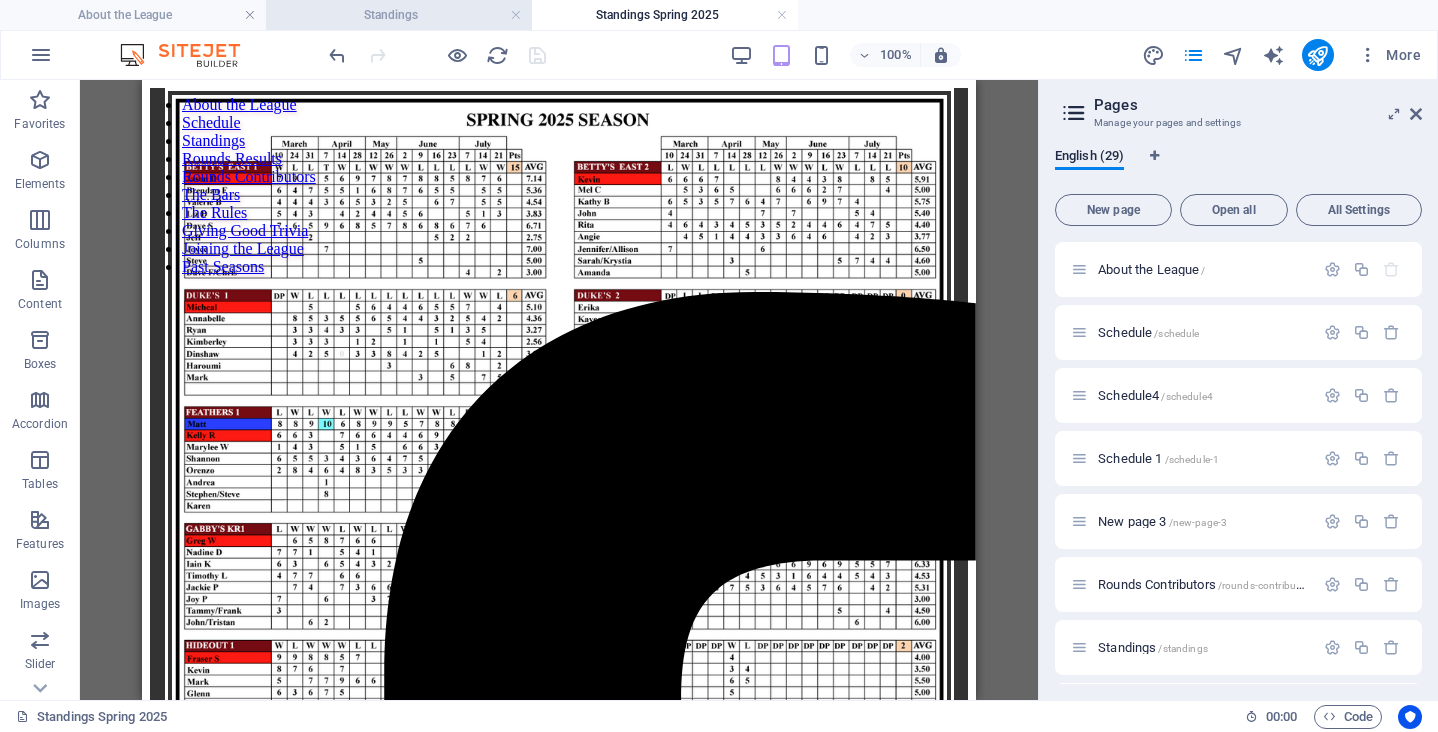 click on "Standings" at bounding box center (399, 15) 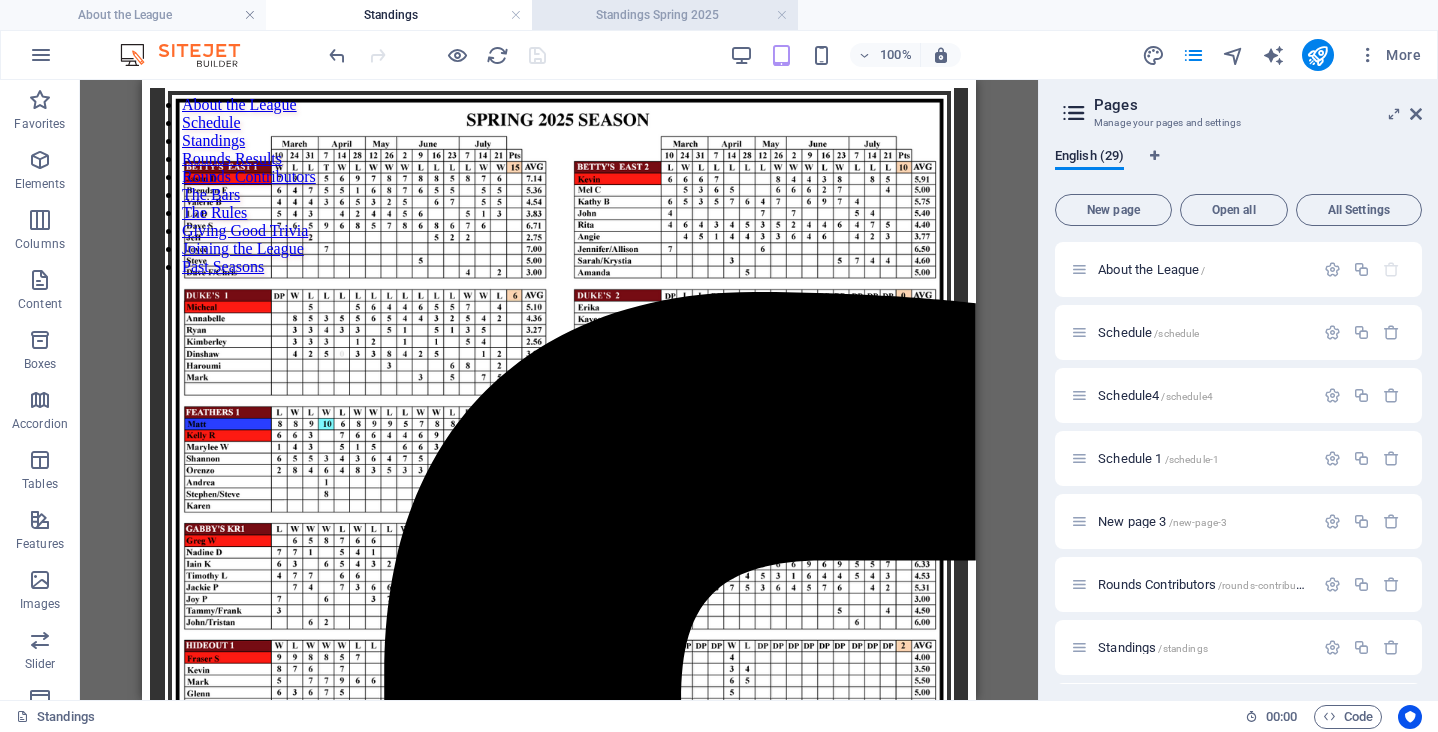 click on "Standings Spring 2025" at bounding box center (665, 15) 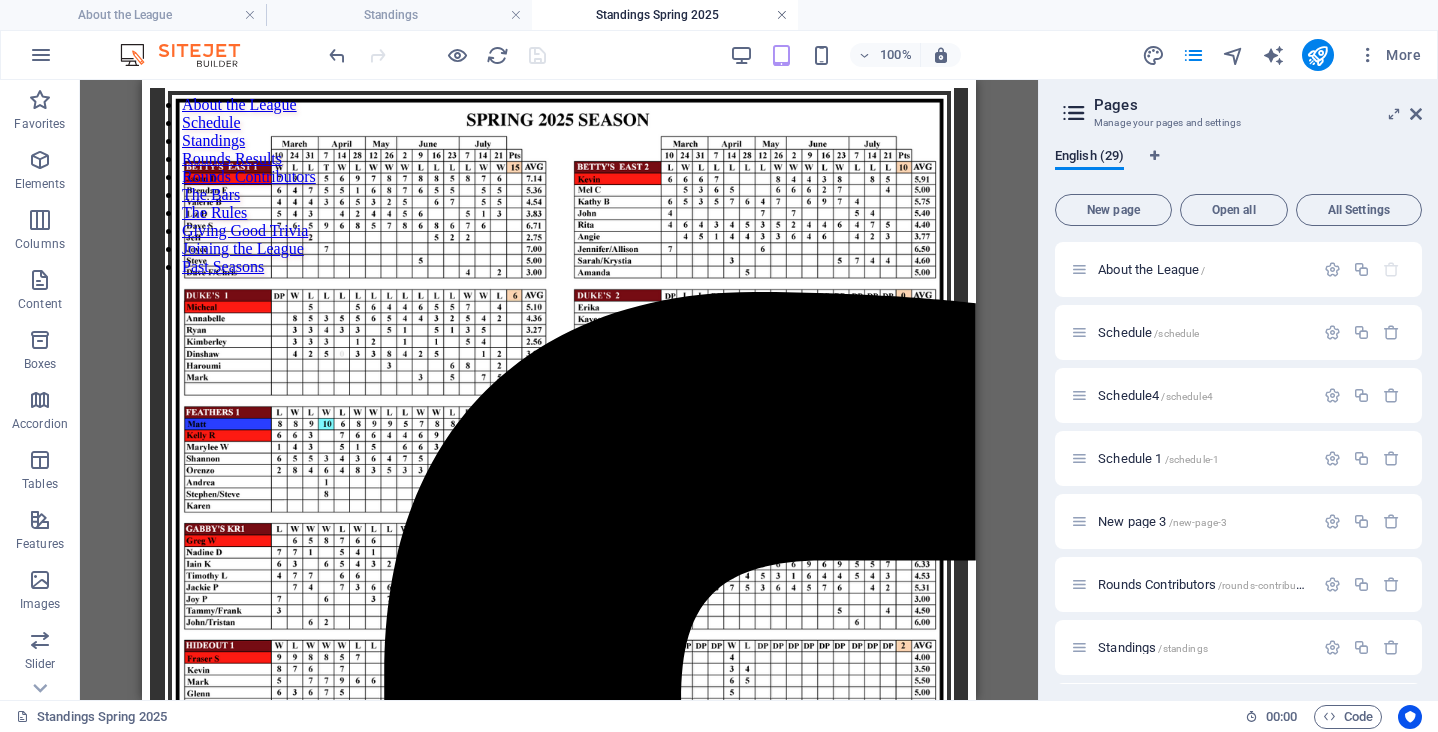click at bounding box center (782, 15) 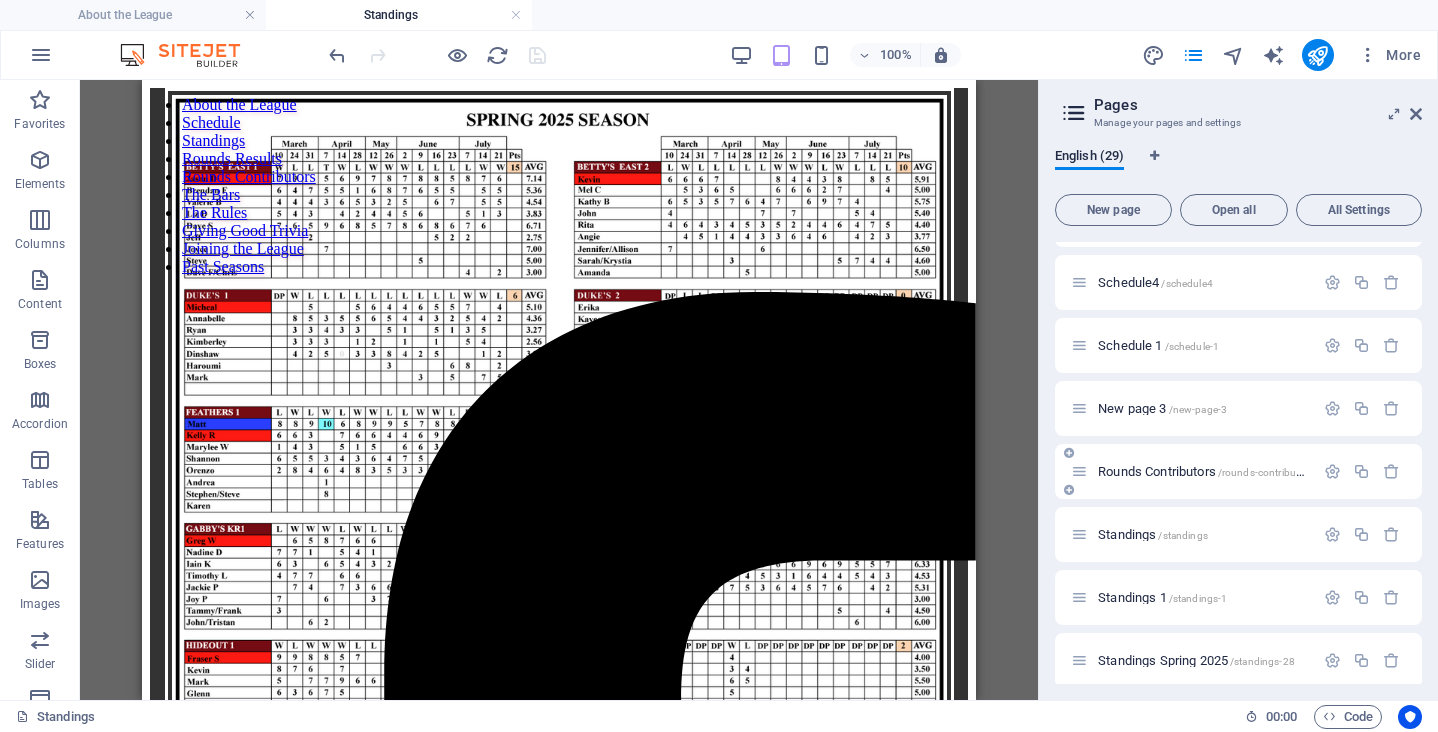 scroll, scrollTop: 213, scrollLeft: 0, axis: vertical 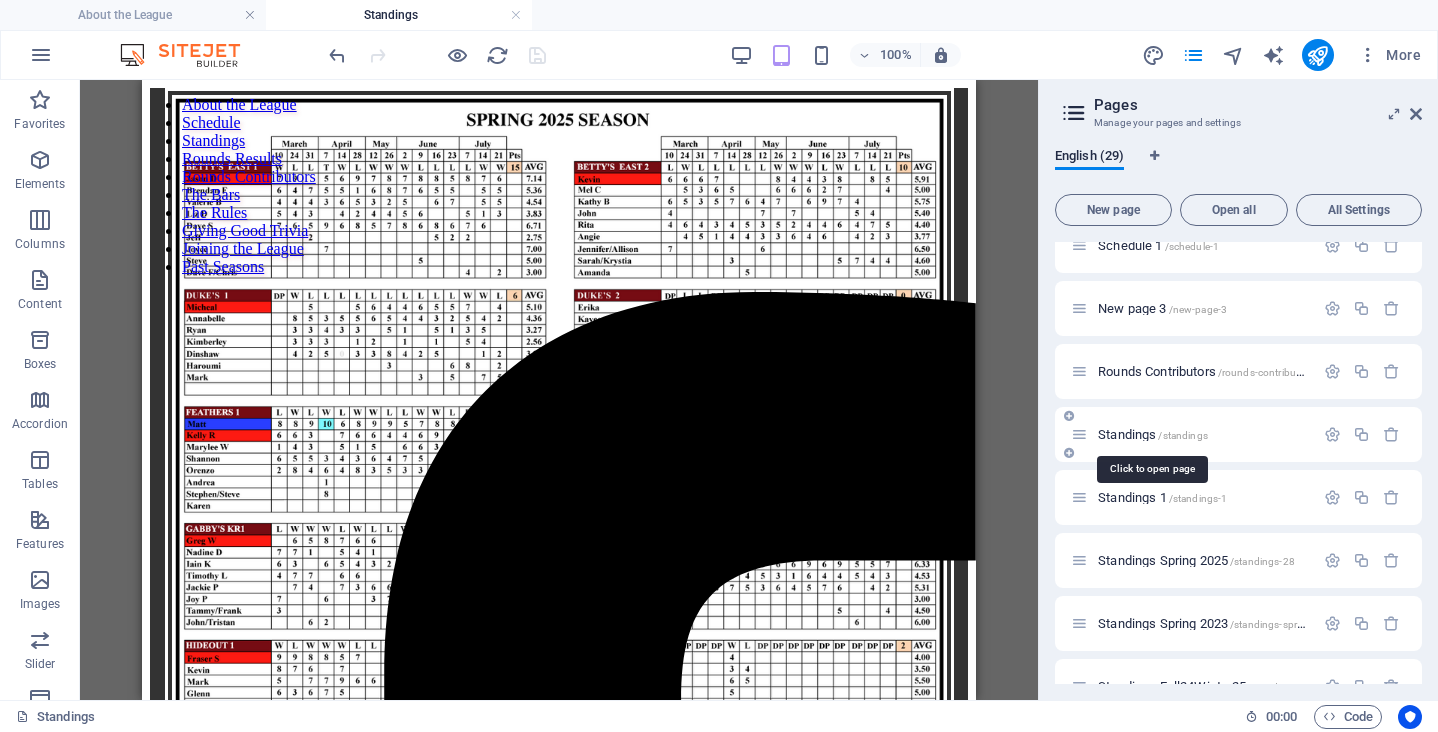 click on "Standings /standings" at bounding box center [1153, 434] 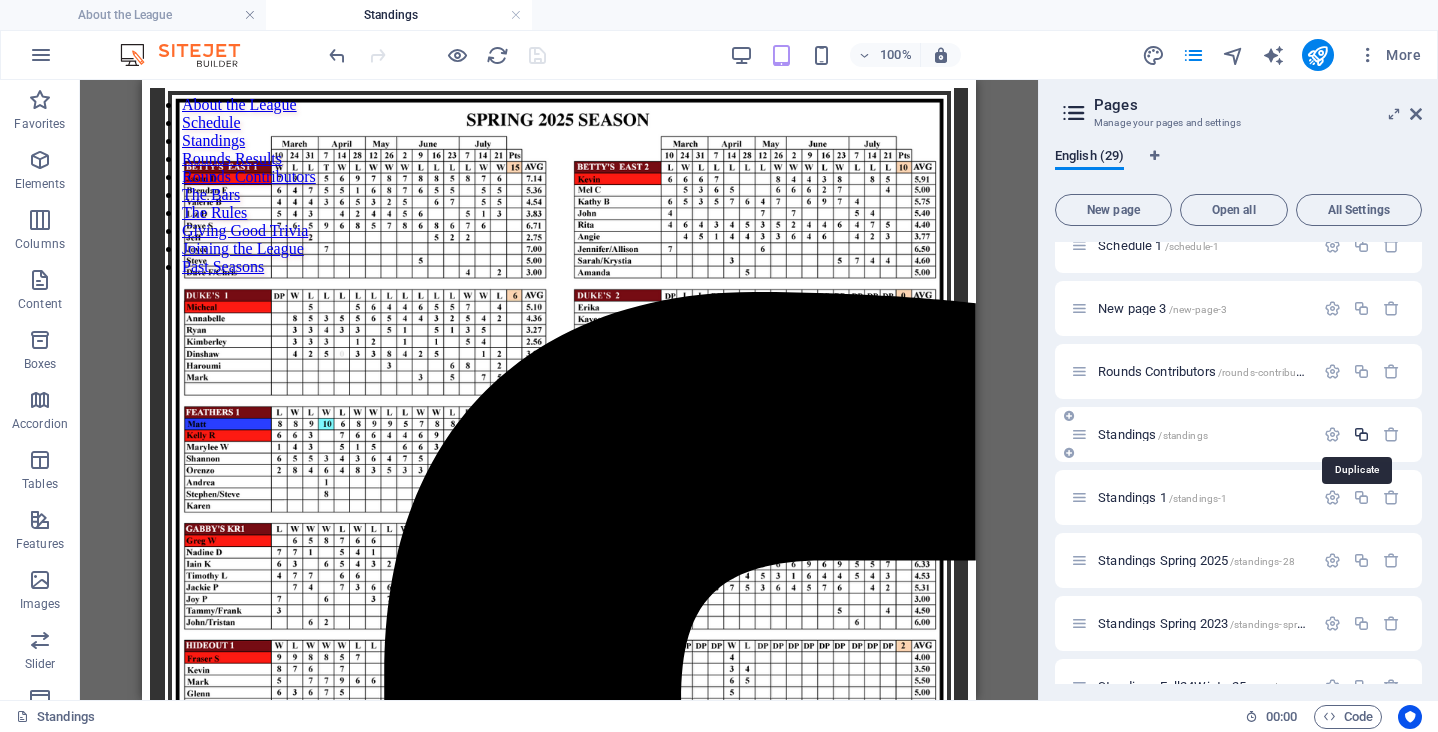 click at bounding box center (1361, 434) 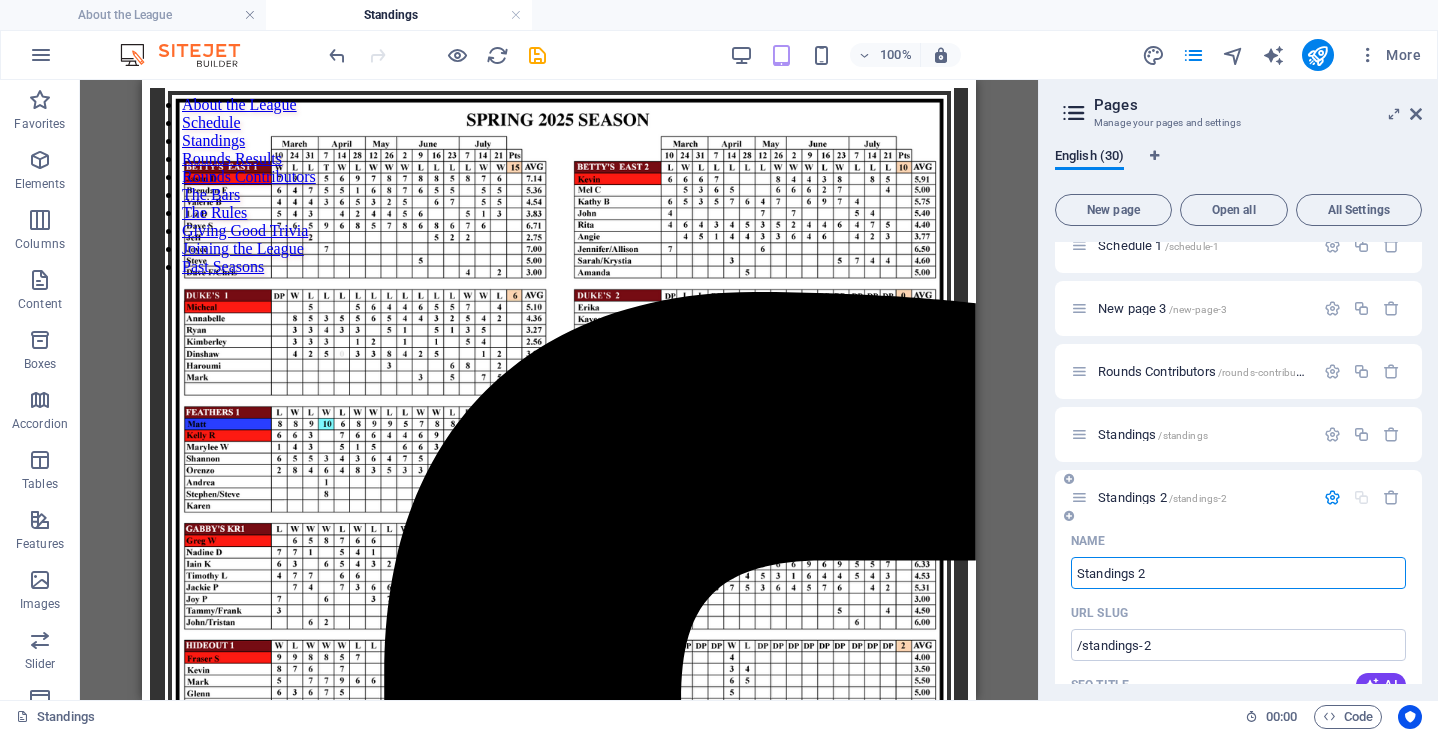 click on "Standings 2" at bounding box center [1238, 573] 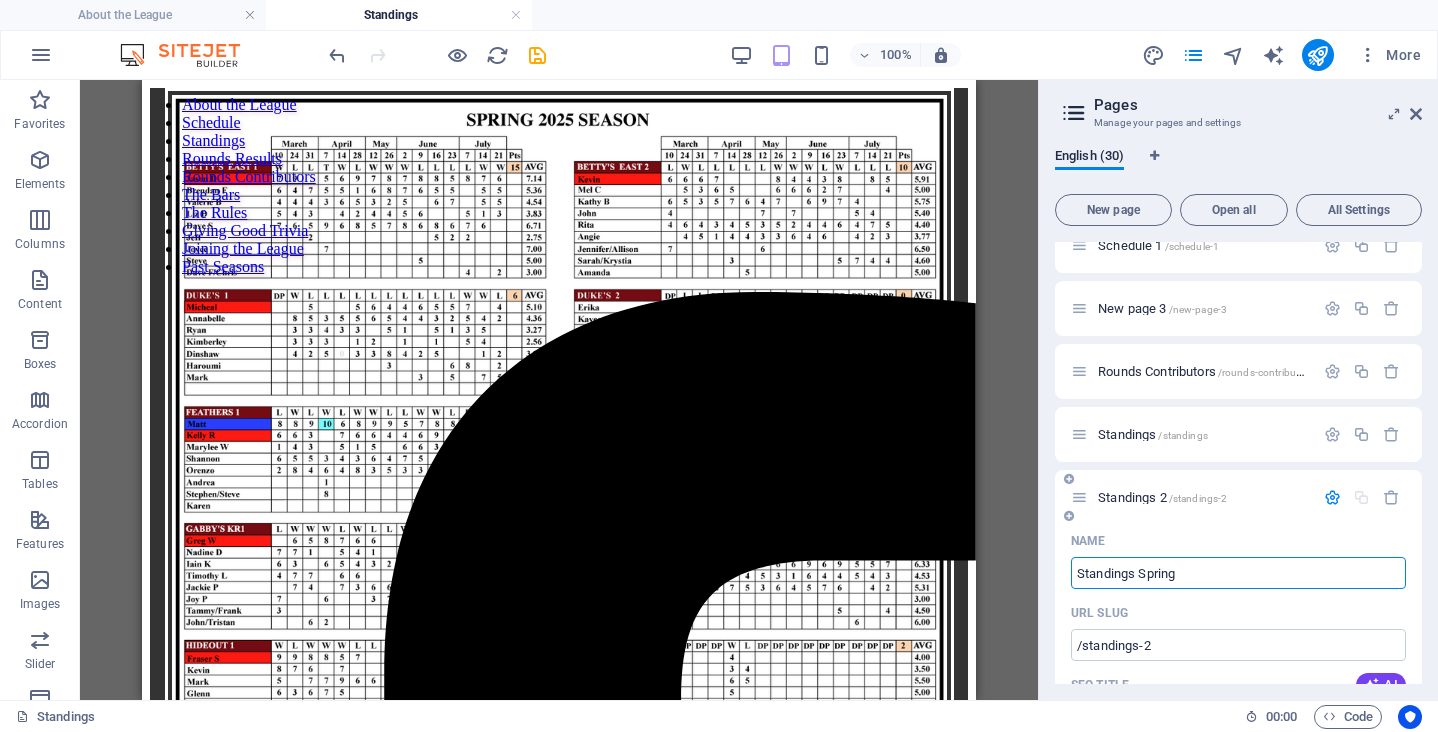 type on "Standings Spring" 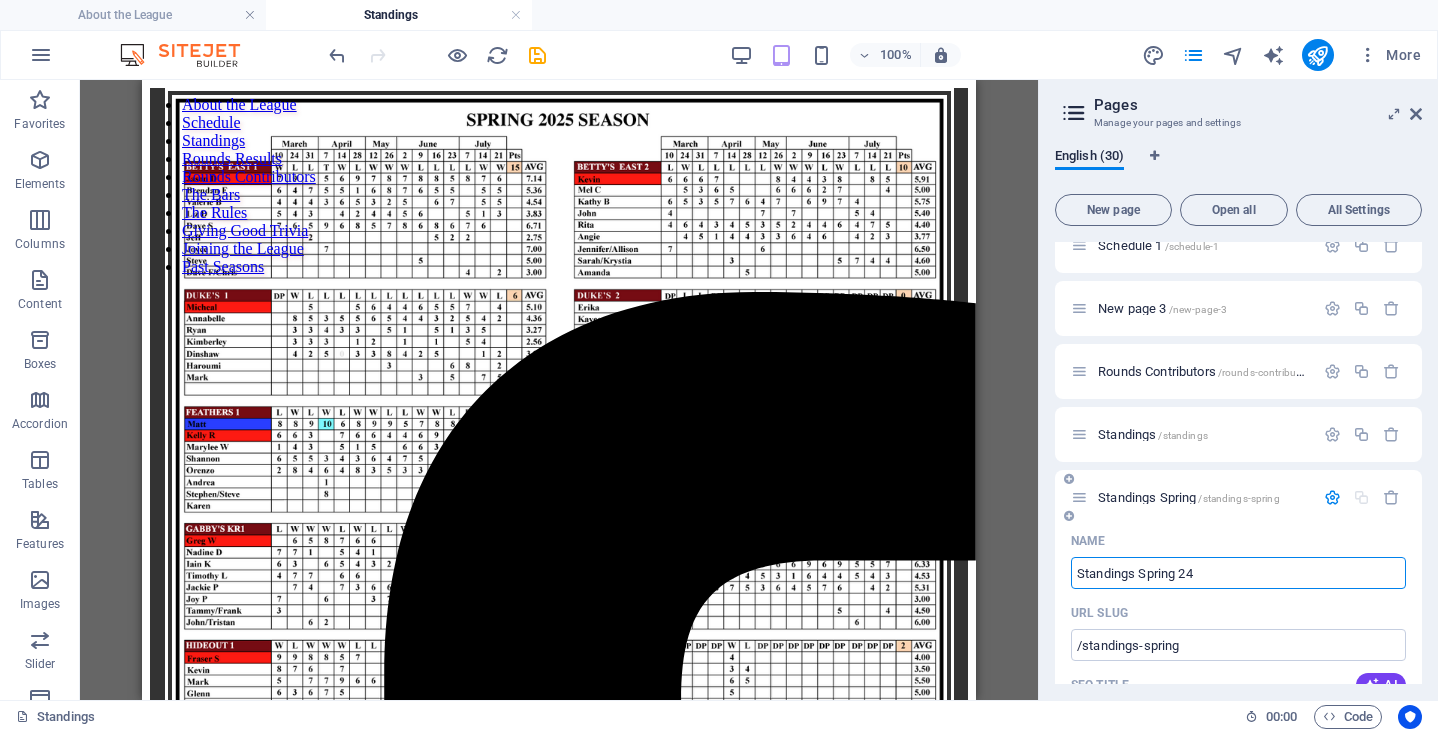 type on "Standings Spring 24" 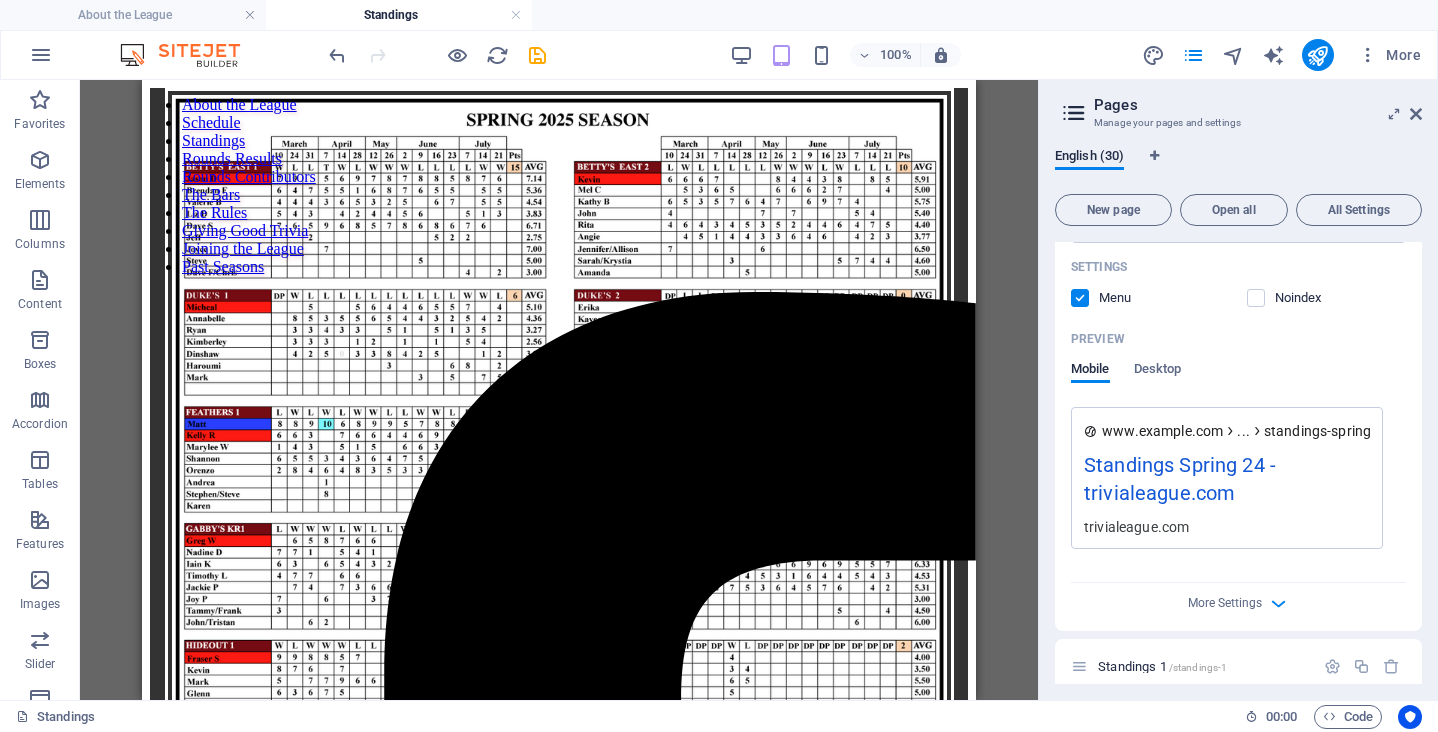 scroll, scrollTop: 883, scrollLeft: 0, axis: vertical 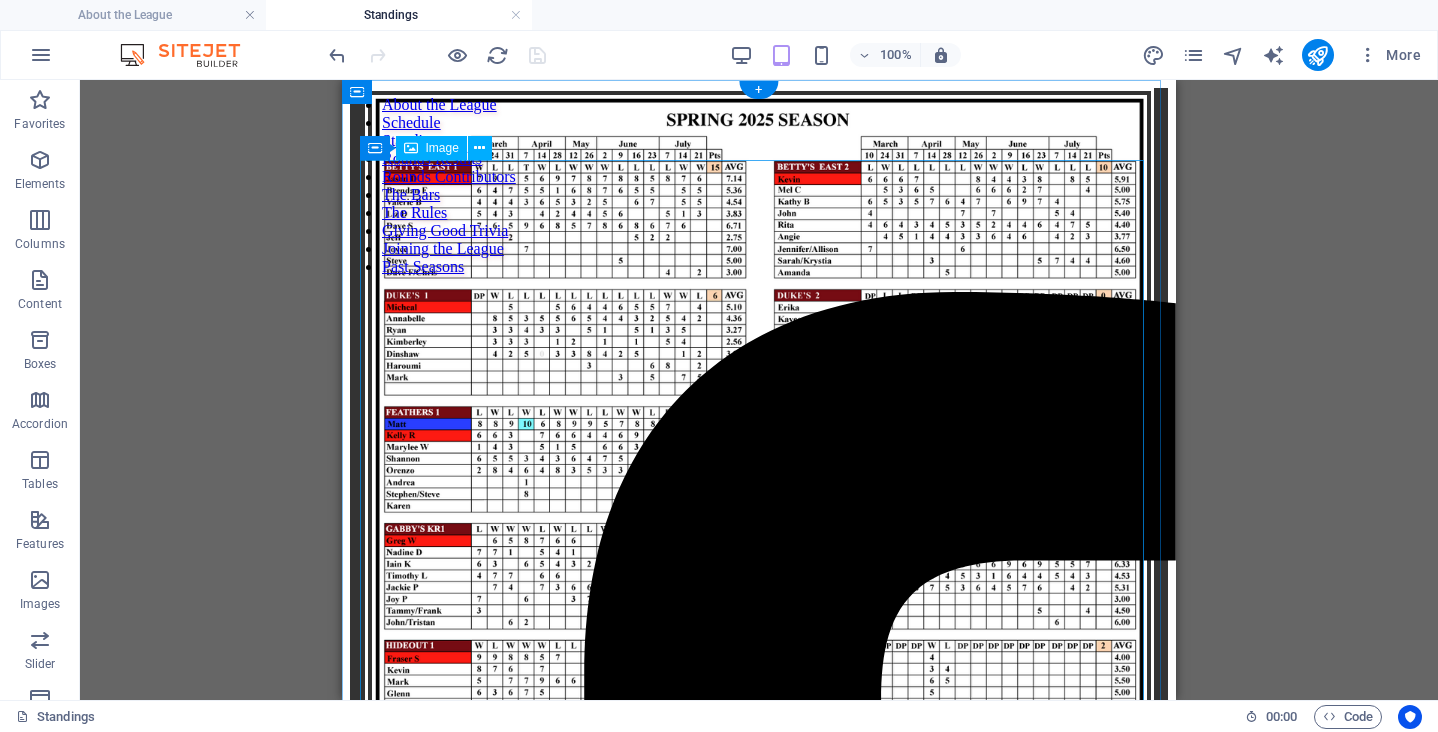 click at bounding box center (759, 618) 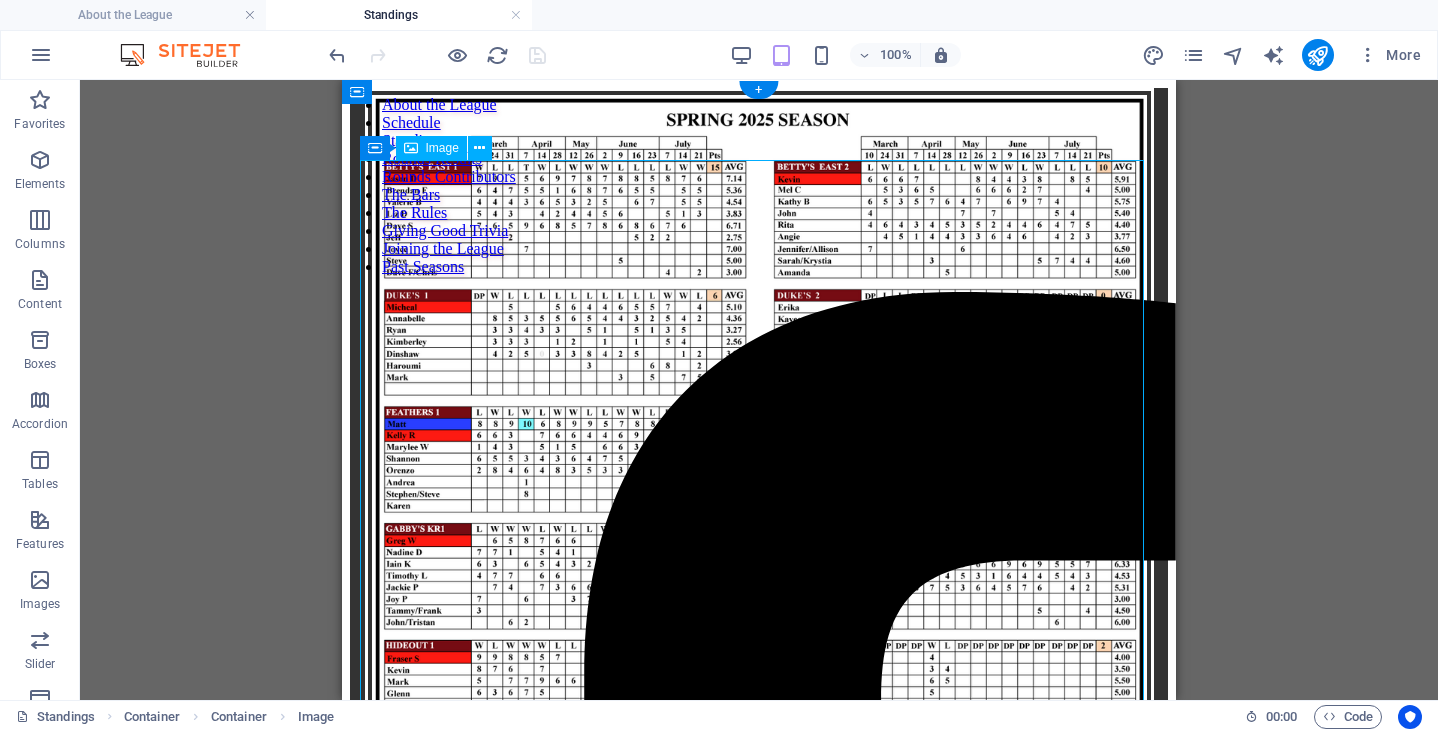 click at bounding box center (759, 618) 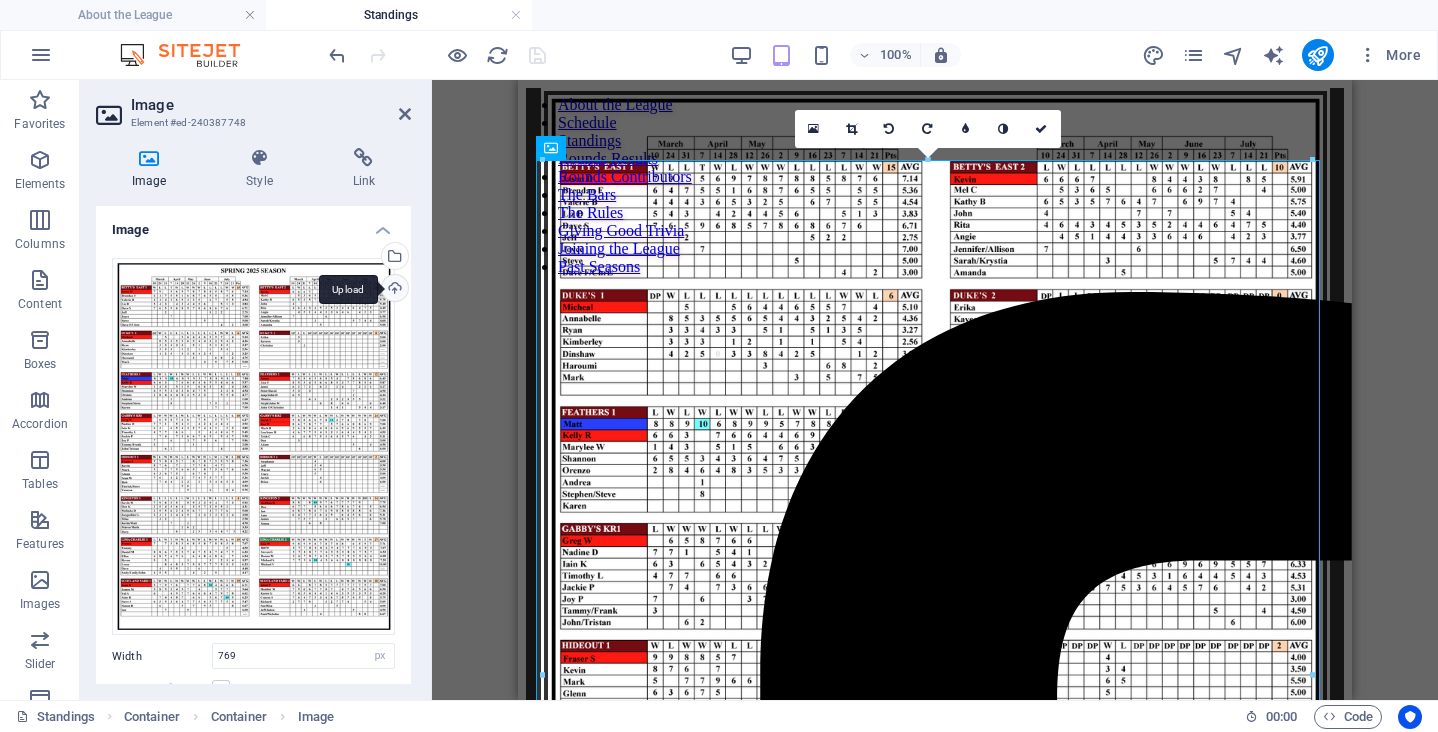 click on "Upload" at bounding box center (393, 290) 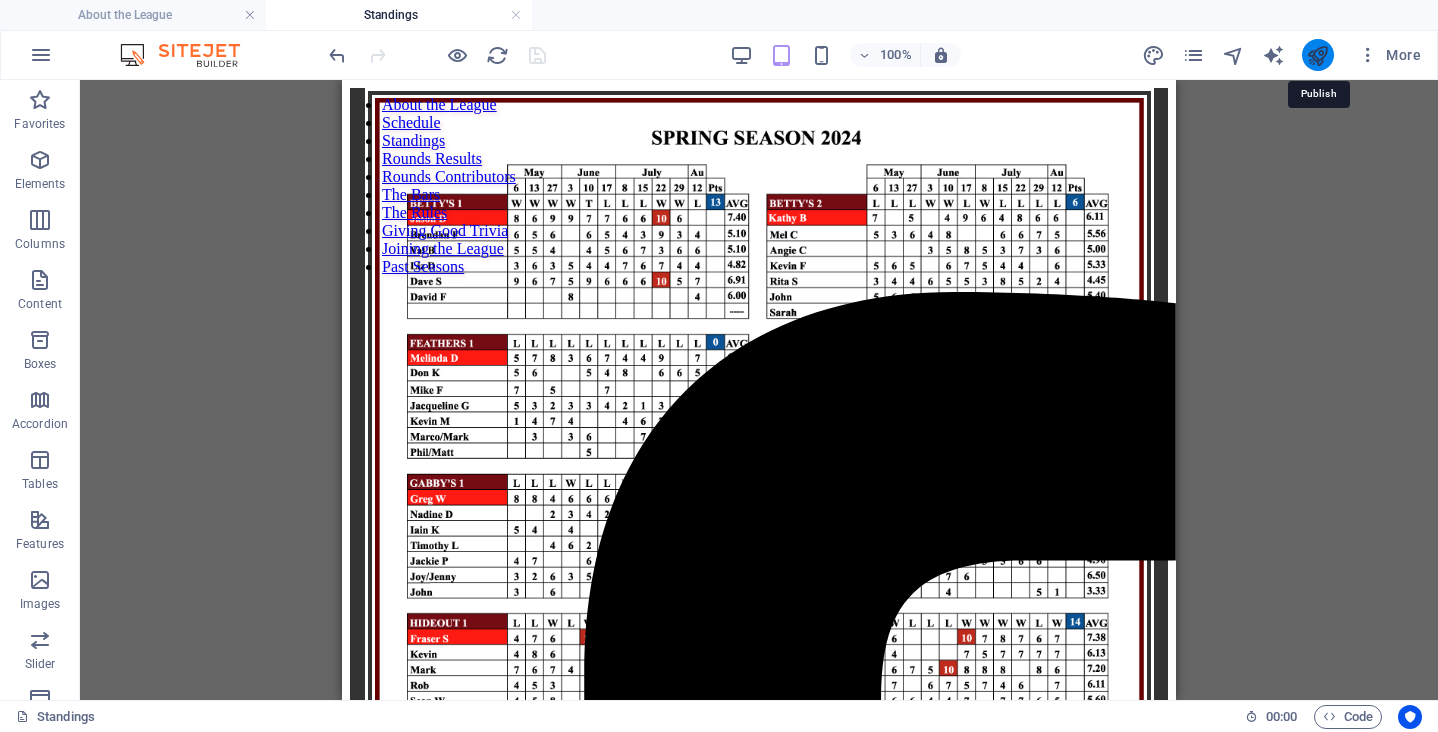 click at bounding box center (1317, 55) 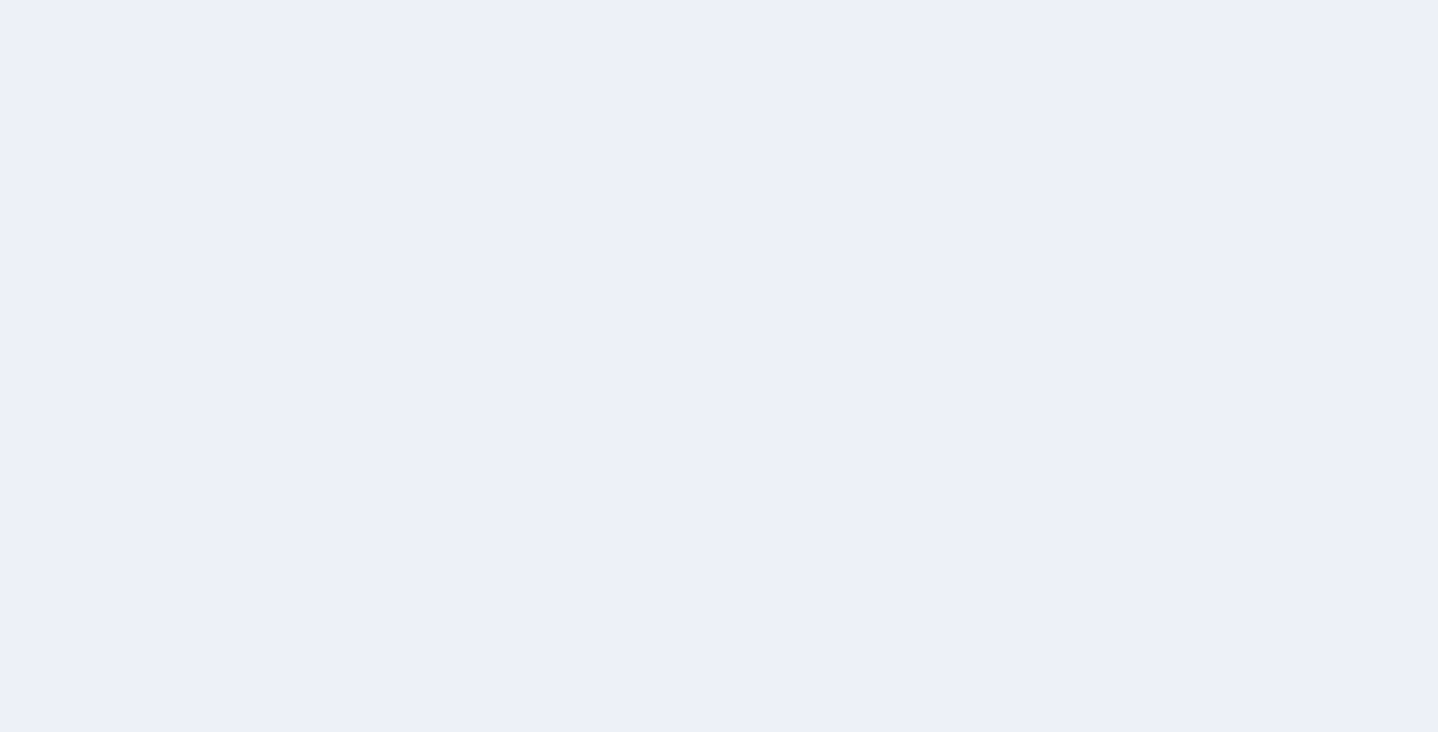 scroll, scrollTop: 0, scrollLeft: 0, axis: both 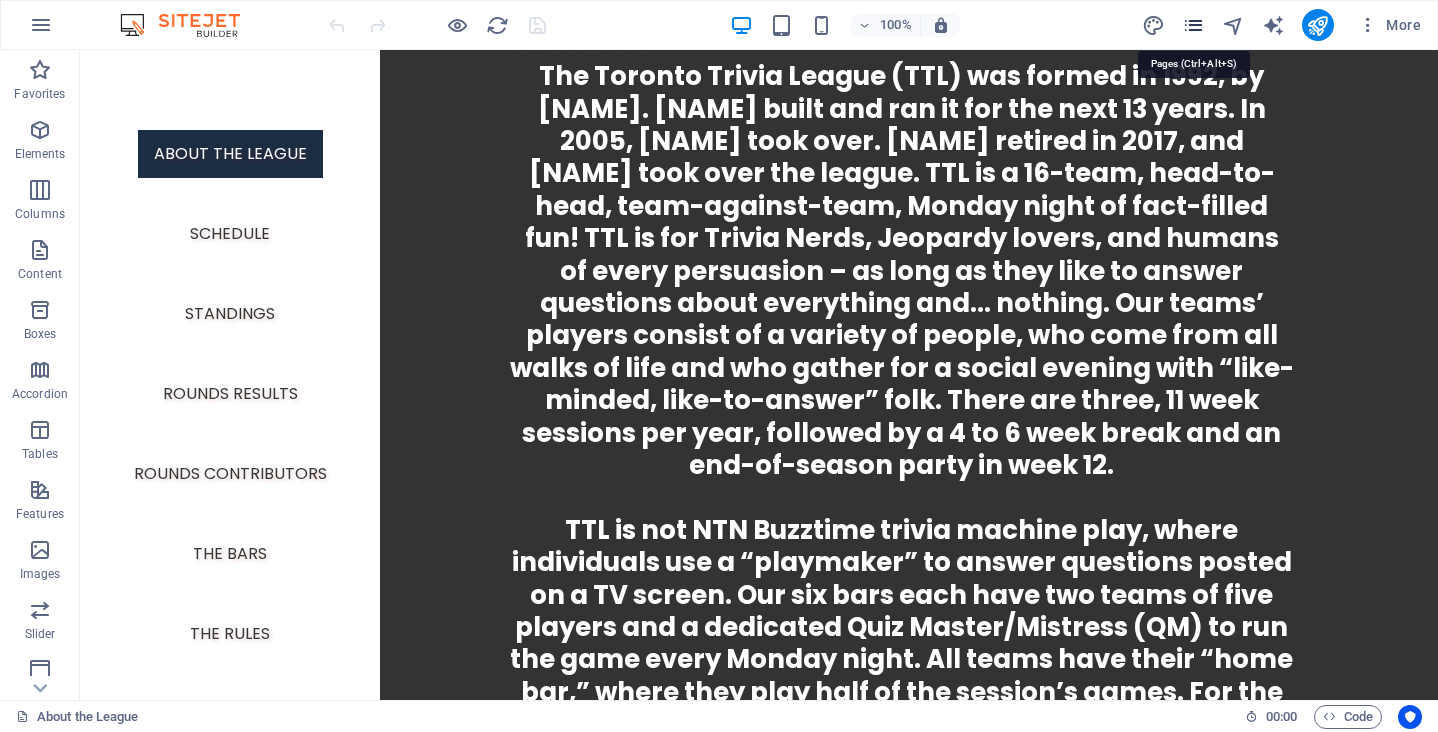 click at bounding box center [1193, 25] 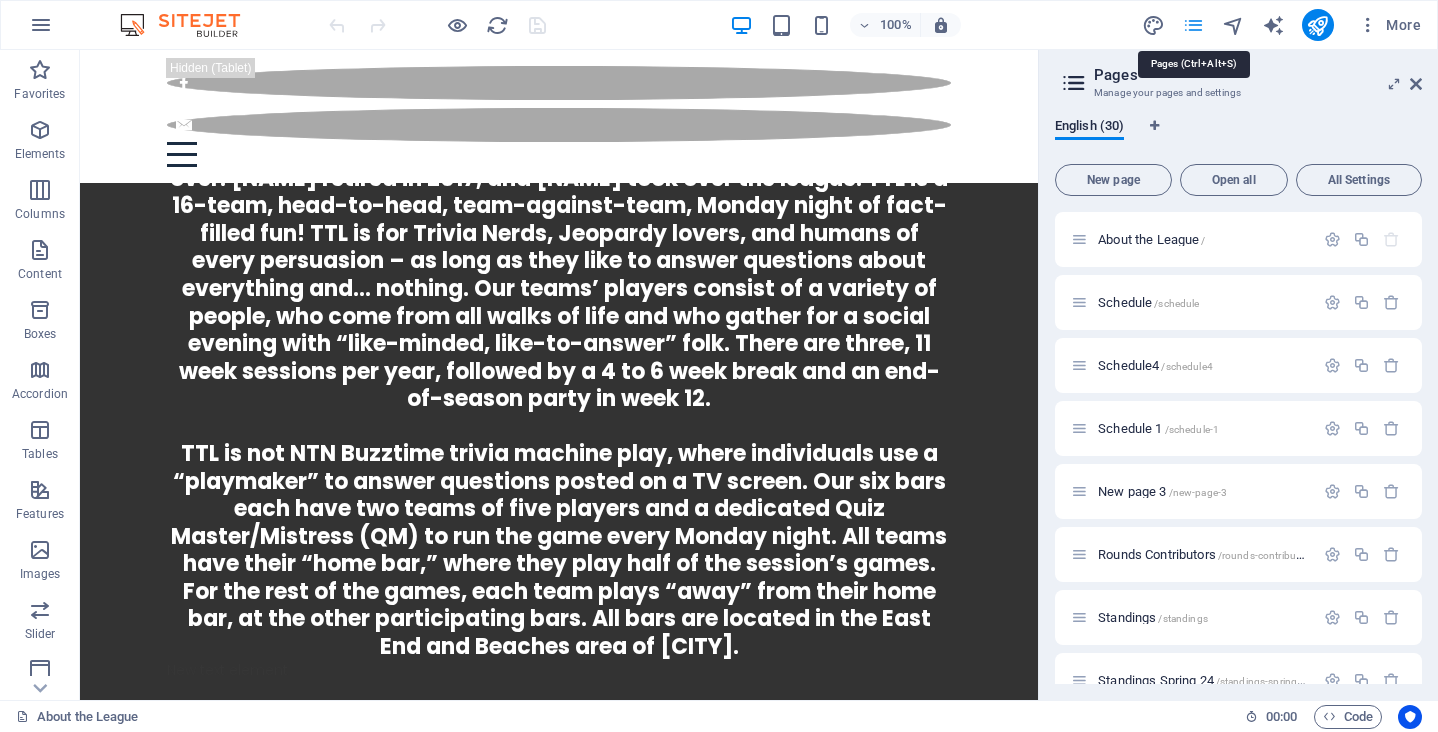 scroll, scrollTop: 361, scrollLeft: 0, axis: vertical 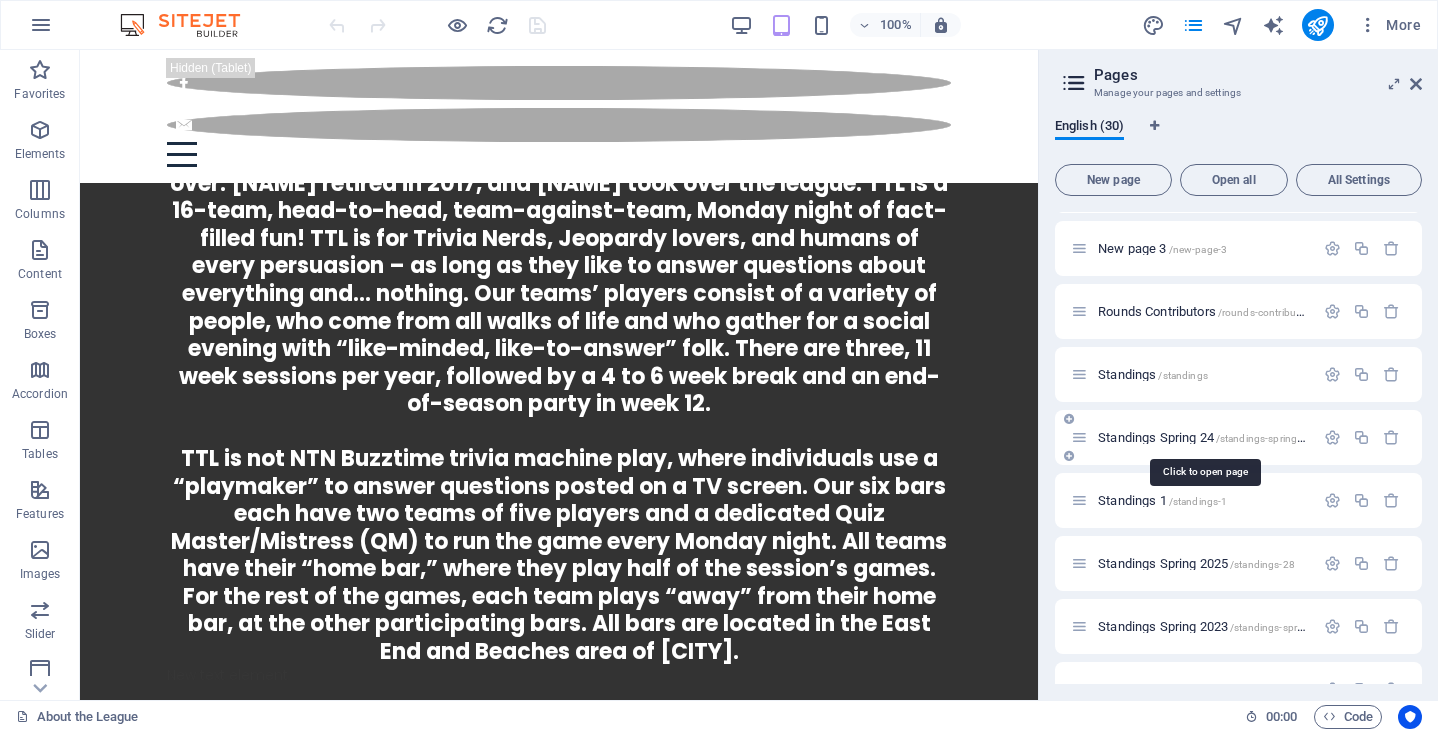 click on "Standings Spring 24 /standings-spring-24" at bounding box center (1205, 437) 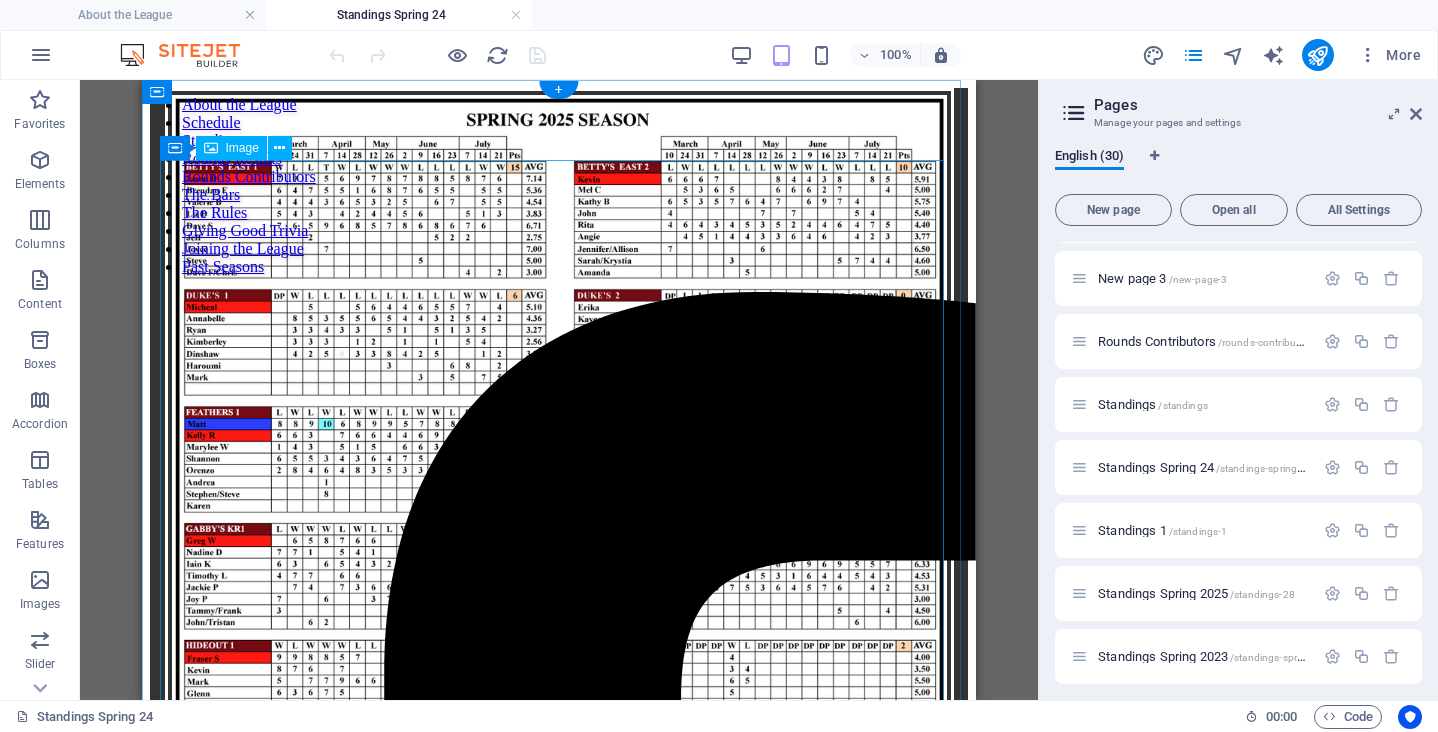 scroll, scrollTop: 0, scrollLeft: 0, axis: both 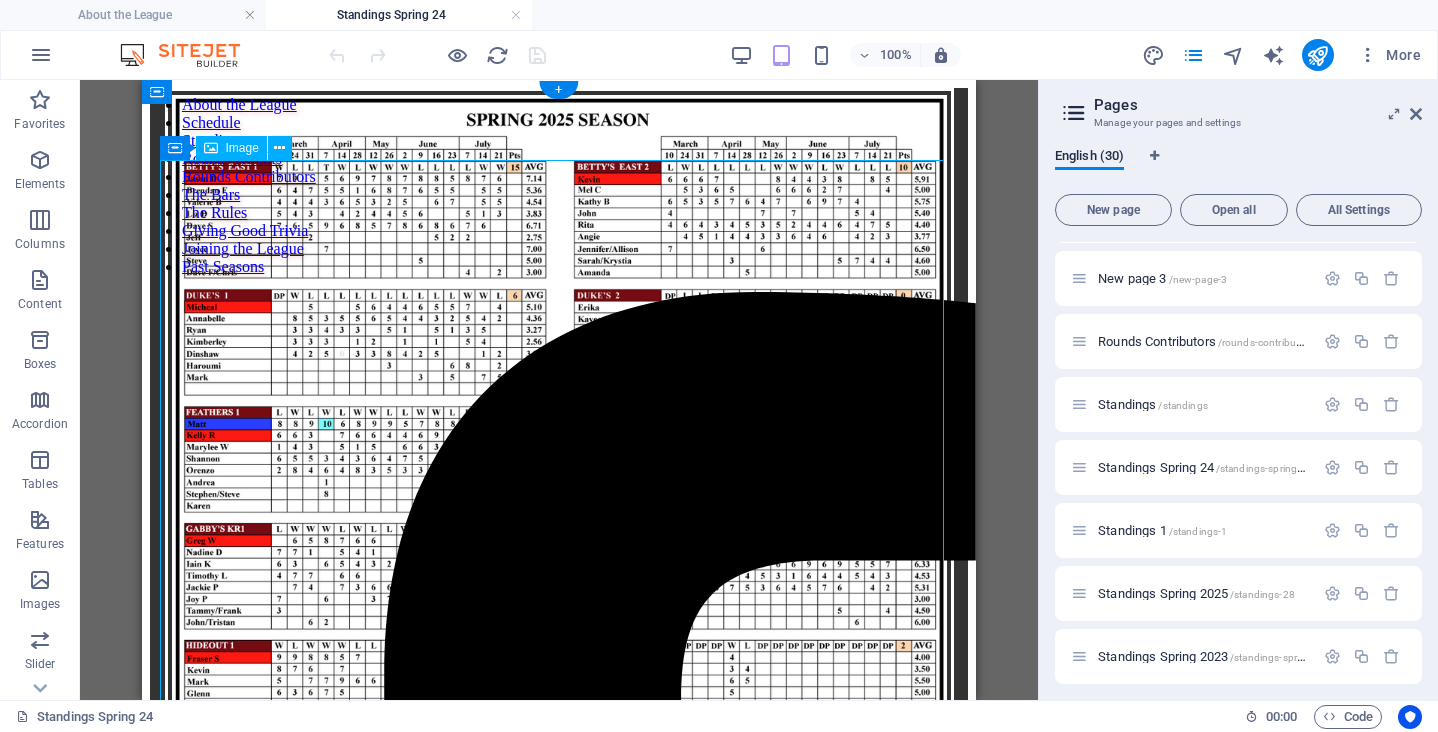 click at bounding box center (559, 618) 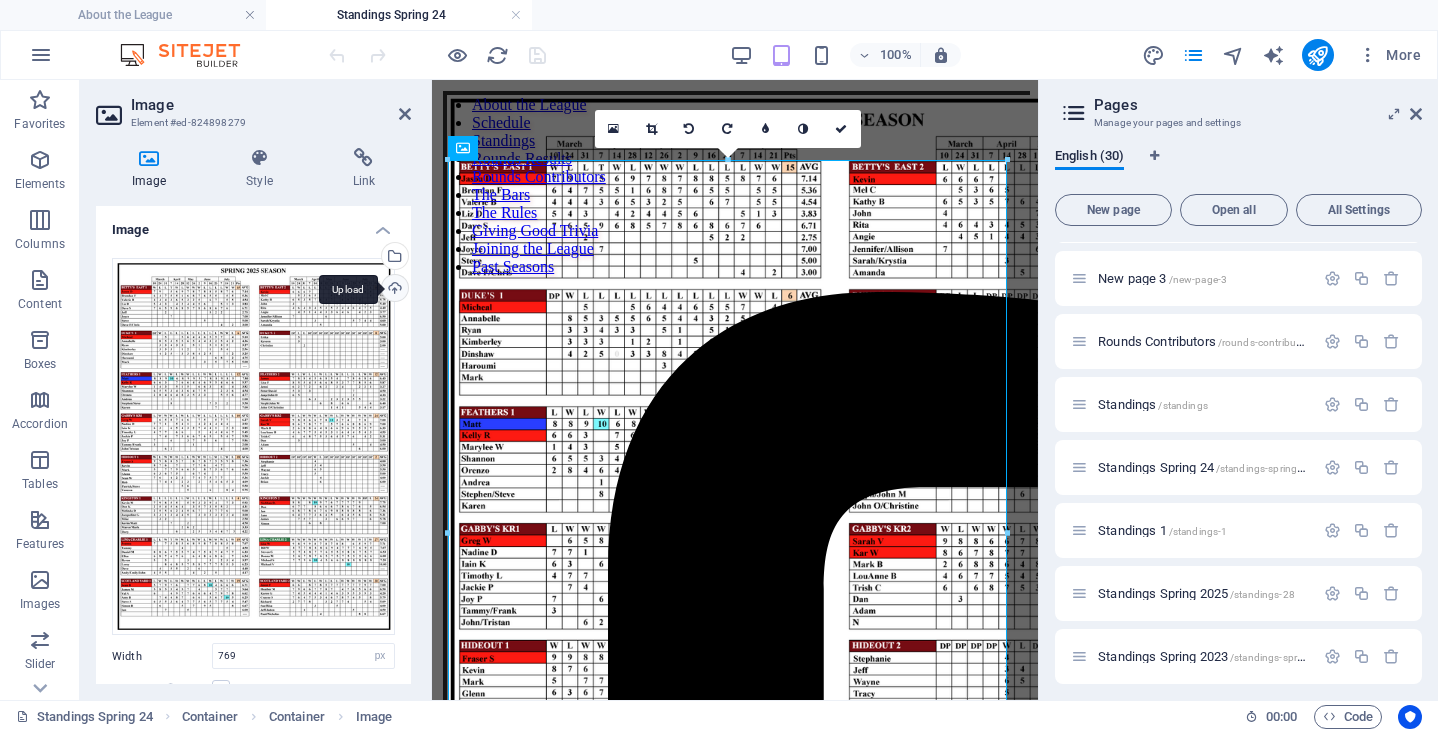 click on "Upload" at bounding box center (393, 290) 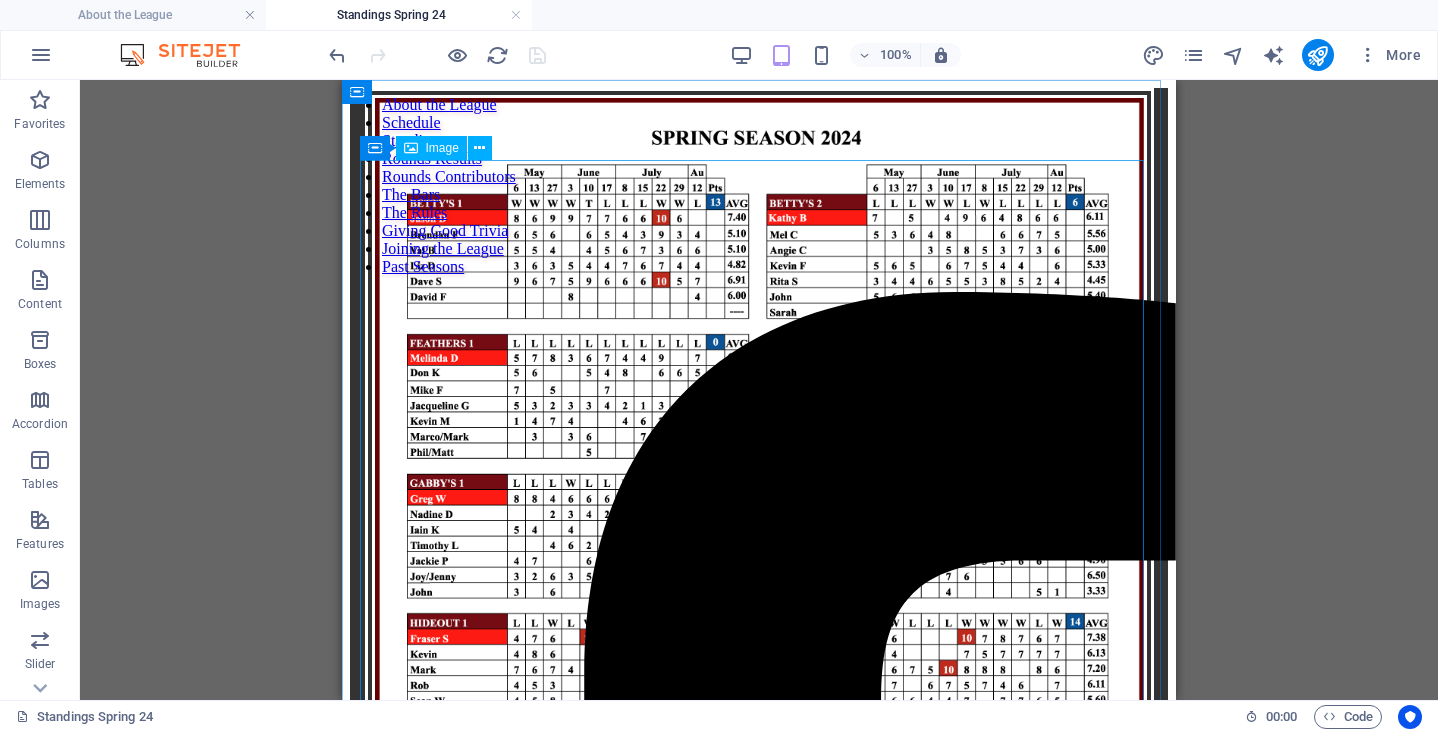 scroll, scrollTop: 342, scrollLeft: 0, axis: vertical 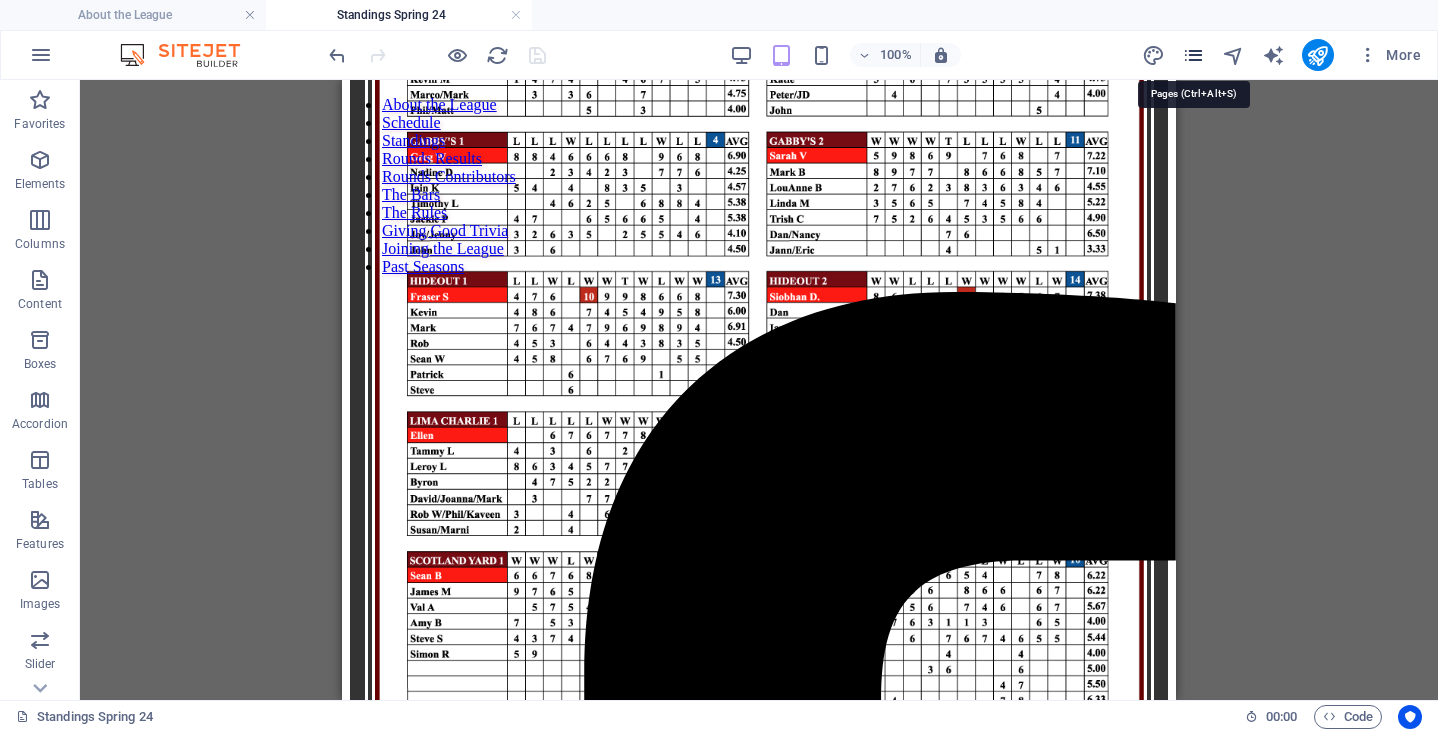 click at bounding box center [1193, 55] 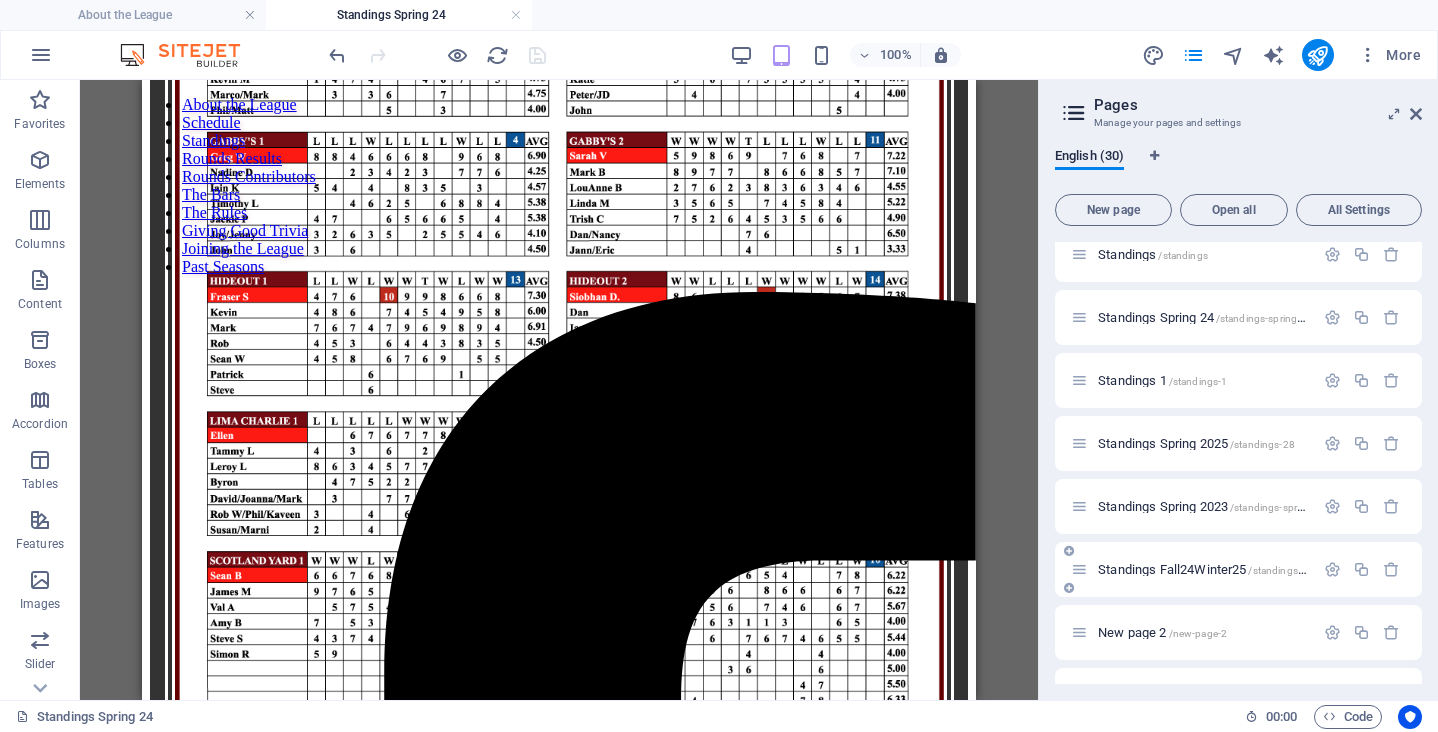 scroll, scrollTop: 442, scrollLeft: 0, axis: vertical 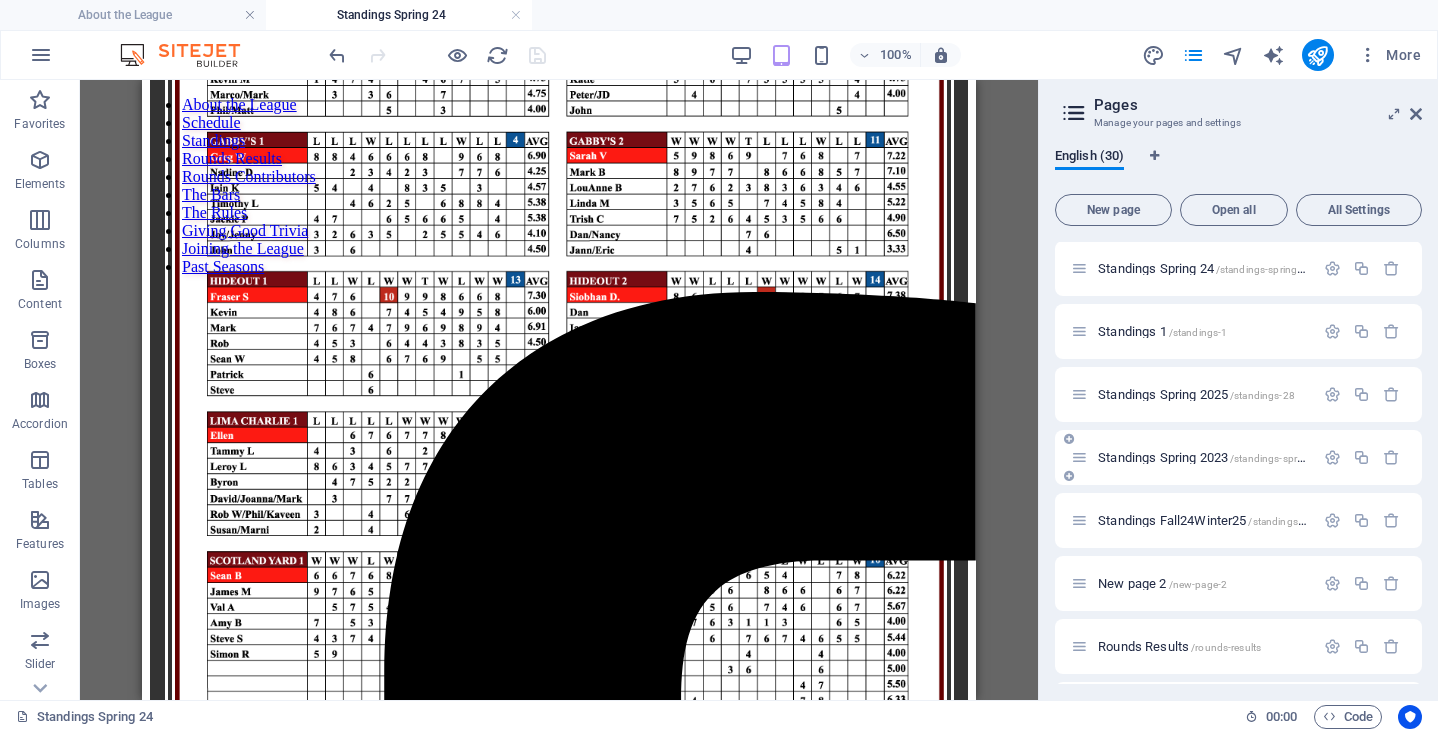 click on "Standings Spring 2023 /standings-spring-2023" at bounding box center (1218, 457) 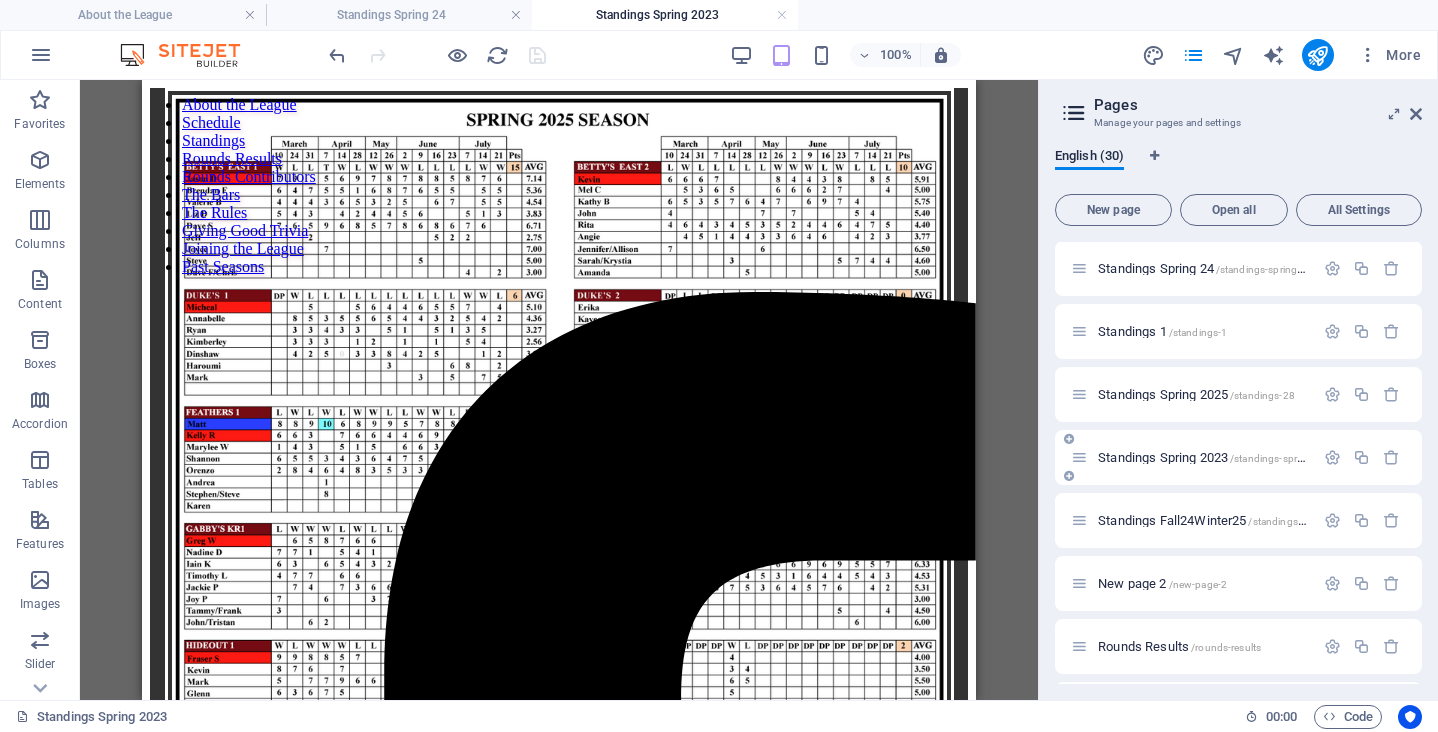 scroll, scrollTop: 0, scrollLeft: 0, axis: both 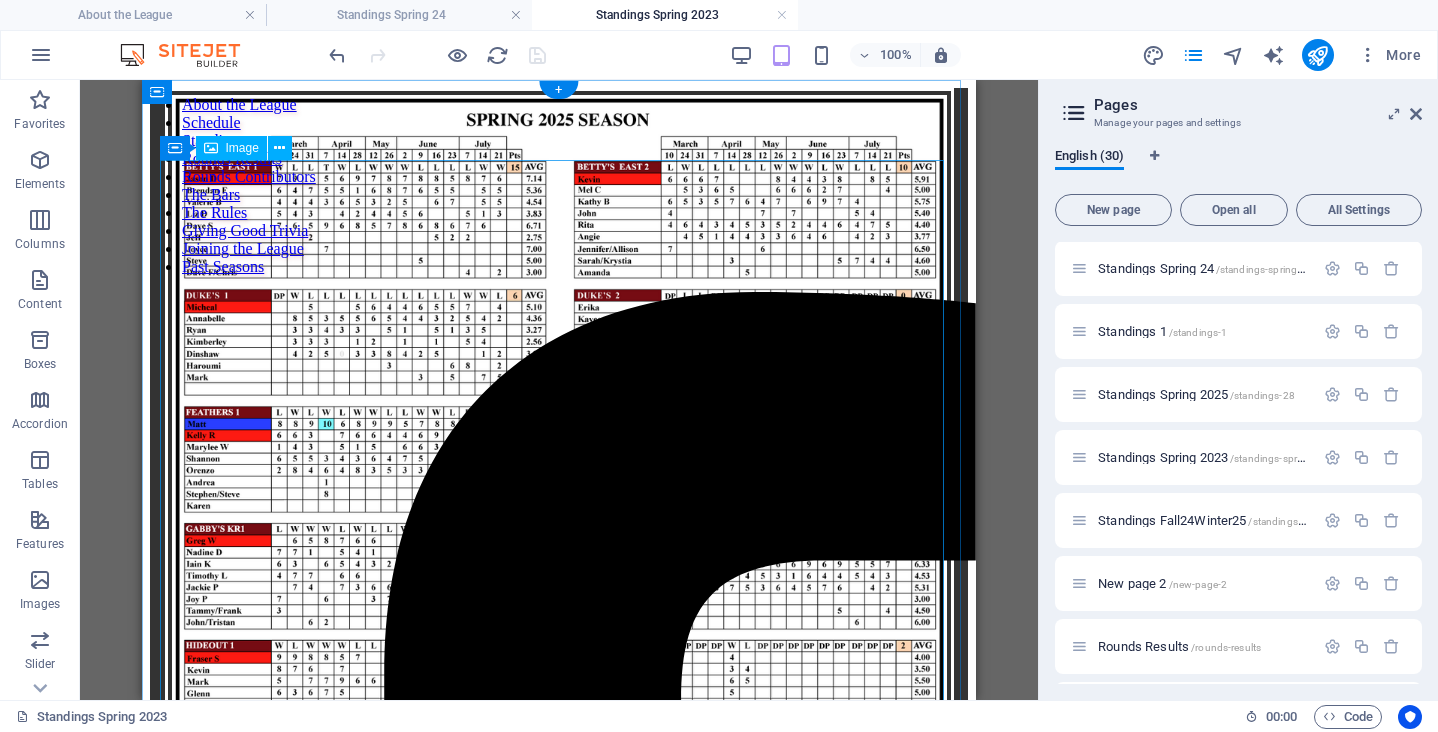 click at bounding box center [559, 618] 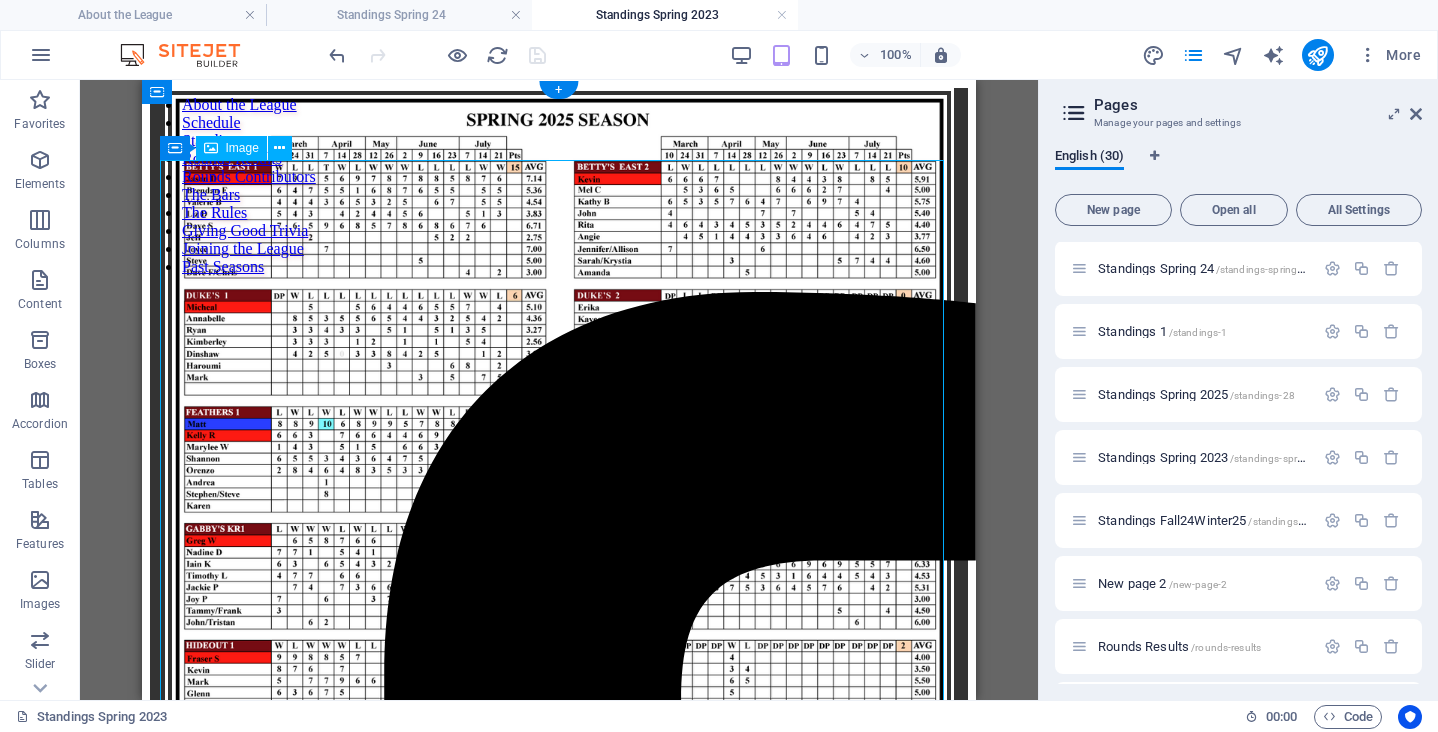 click at bounding box center (559, 618) 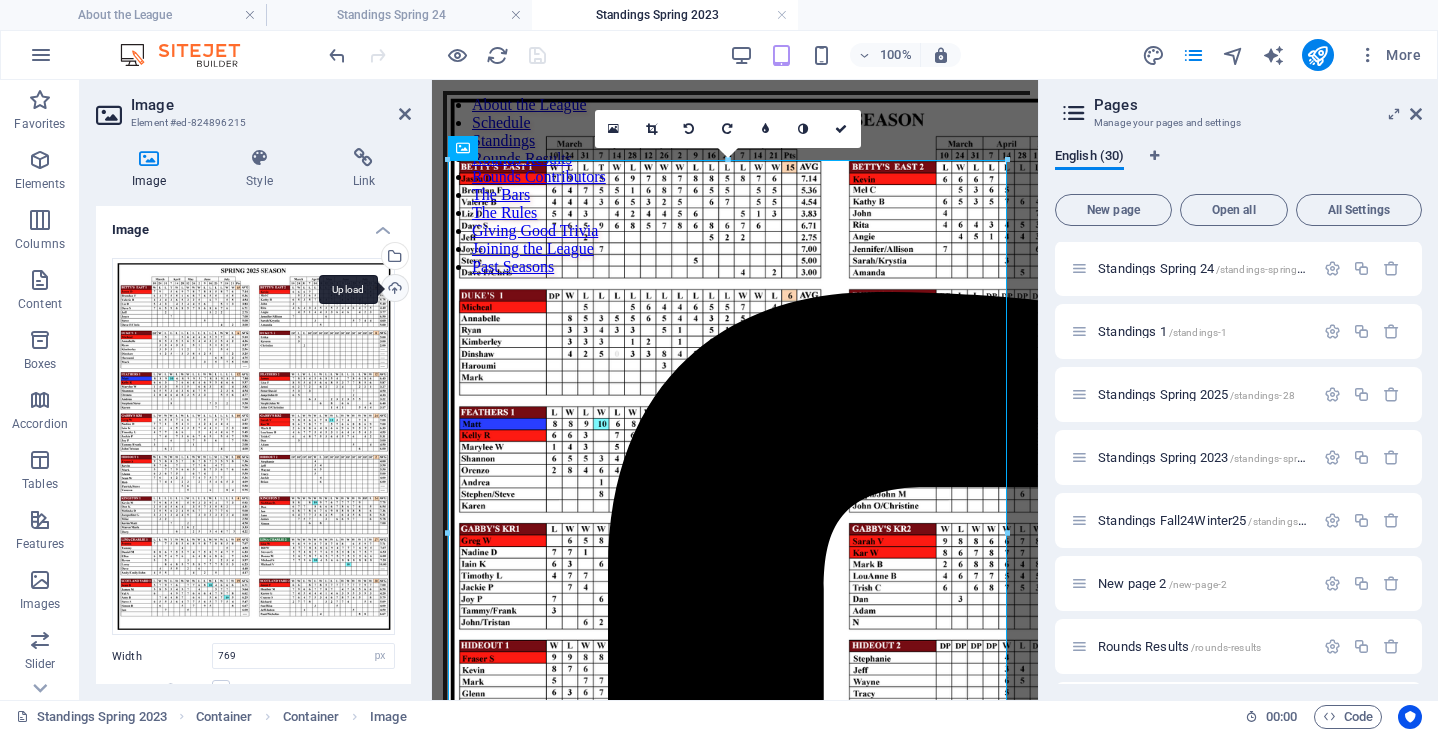 click on "Upload" at bounding box center (393, 290) 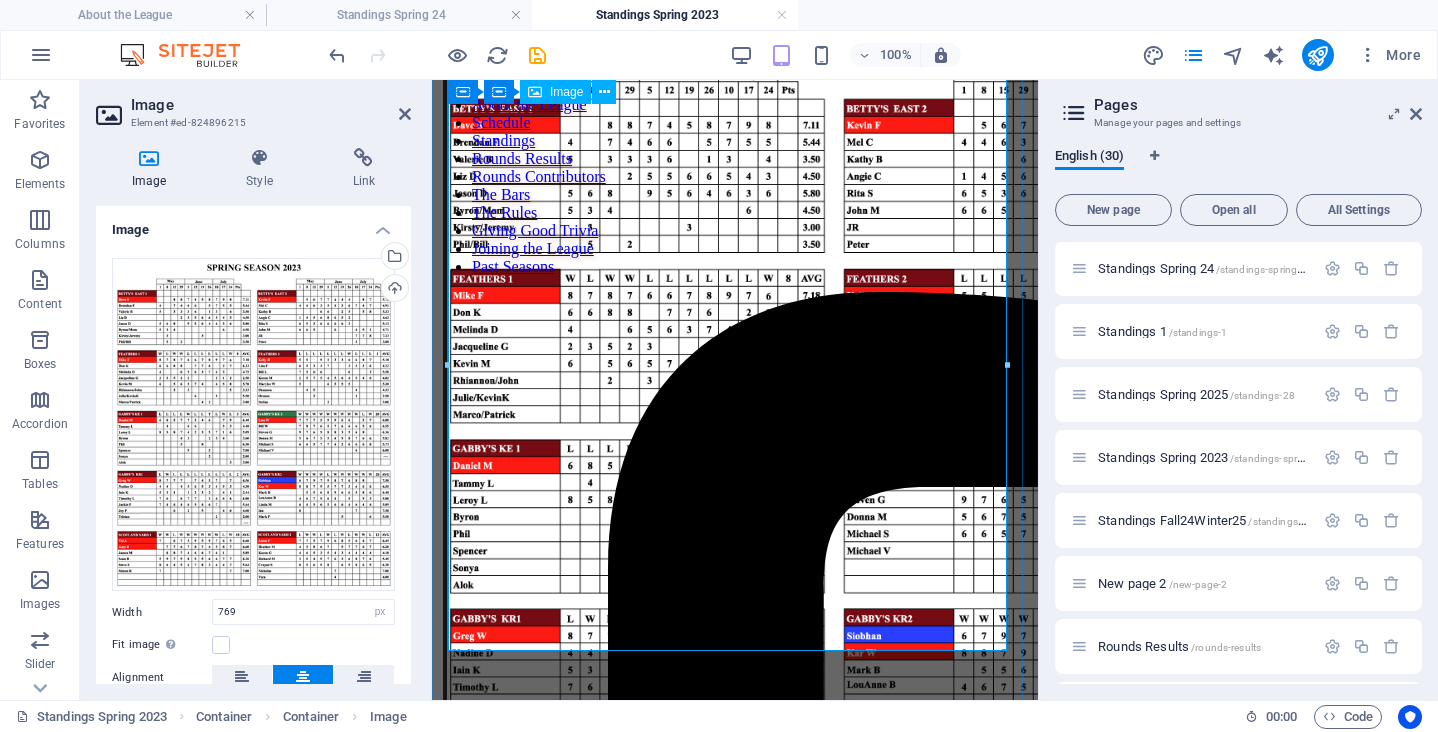 scroll, scrollTop: 0, scrollLeft: 0, axis: both 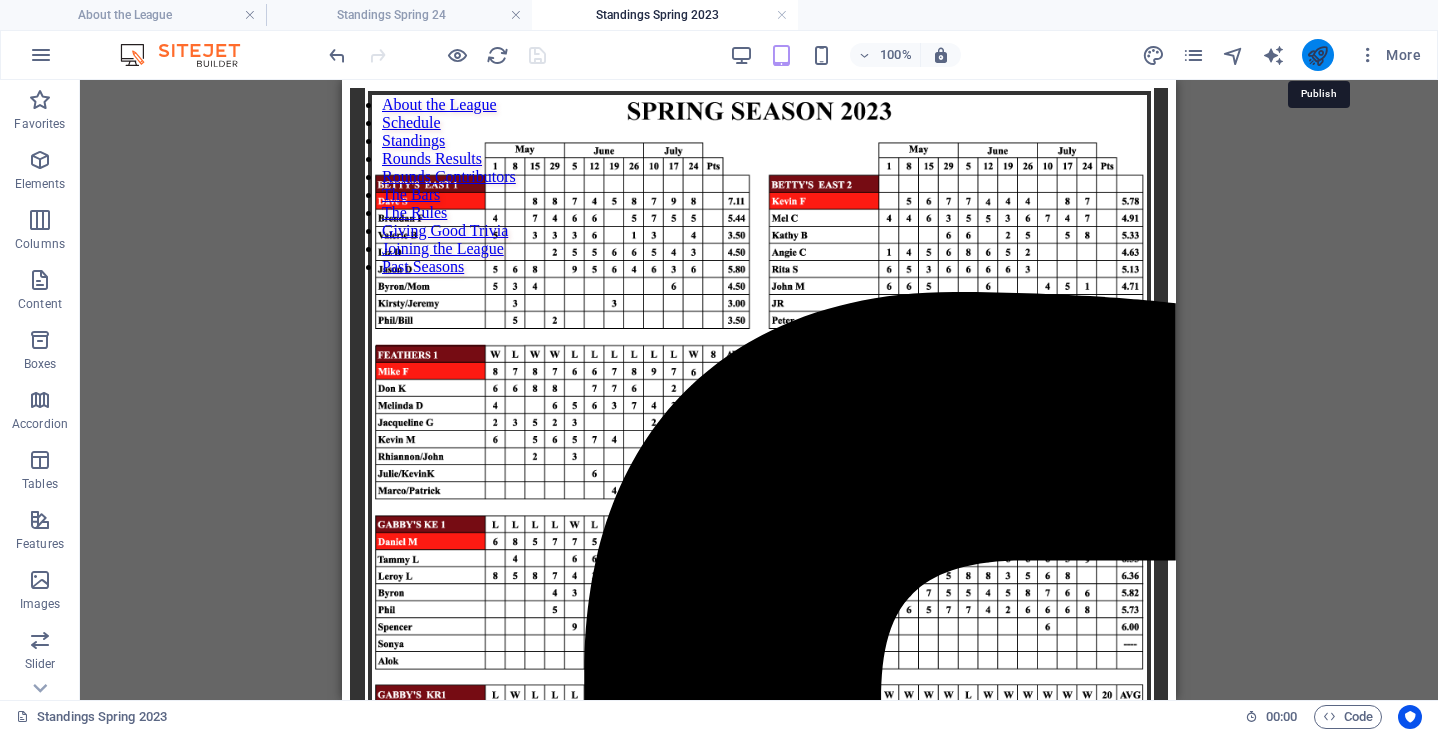 click at bounding box center (1317, 55) 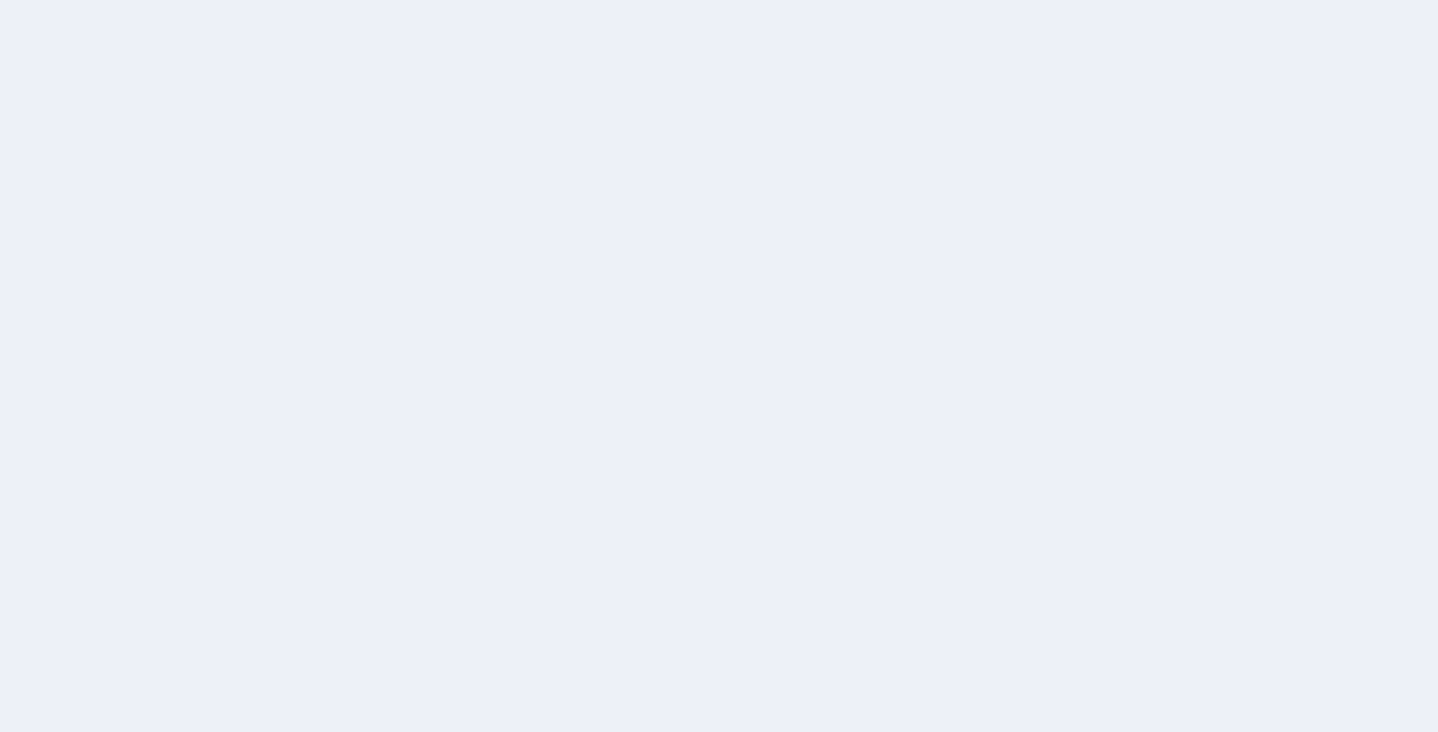scroll, scrollTop: 0, scrollLeft: 0, axis: both 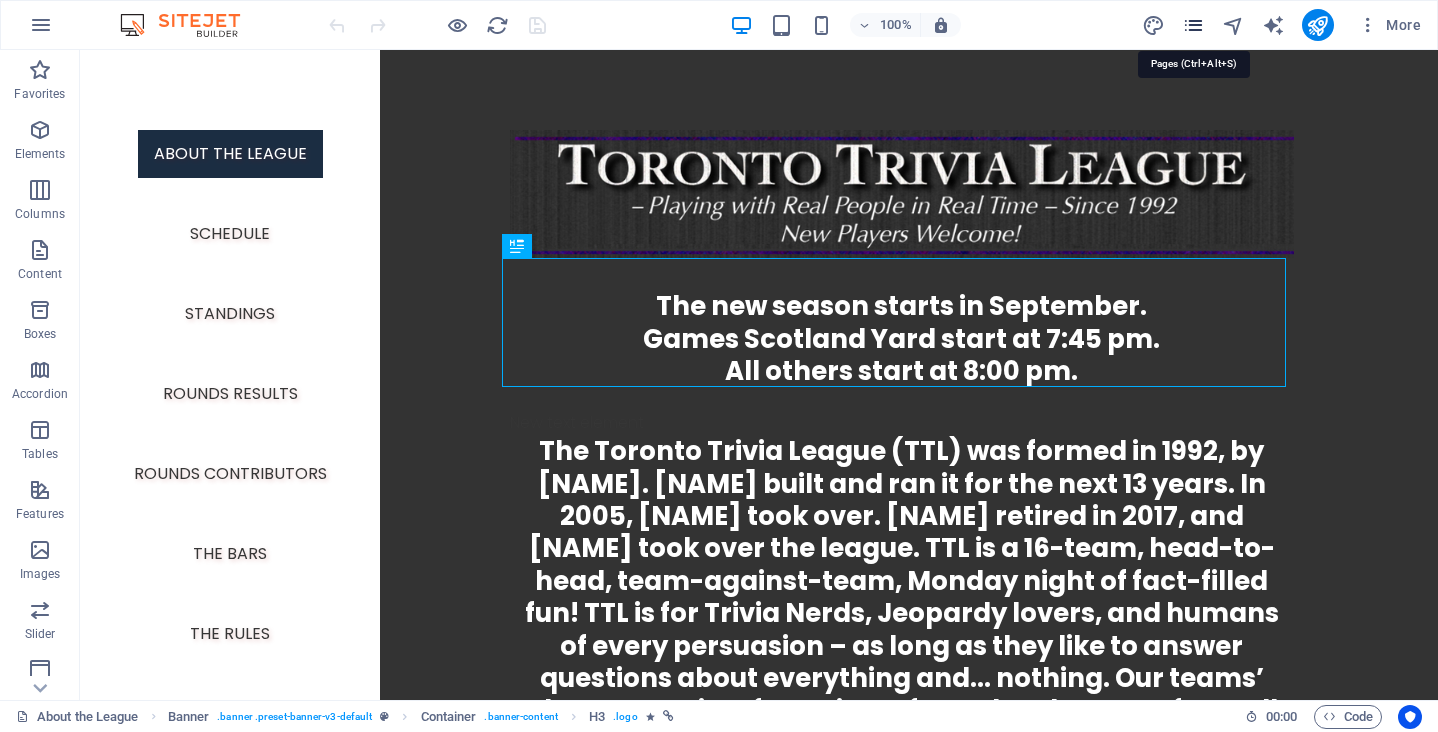click at bounding box center (1193, 25) 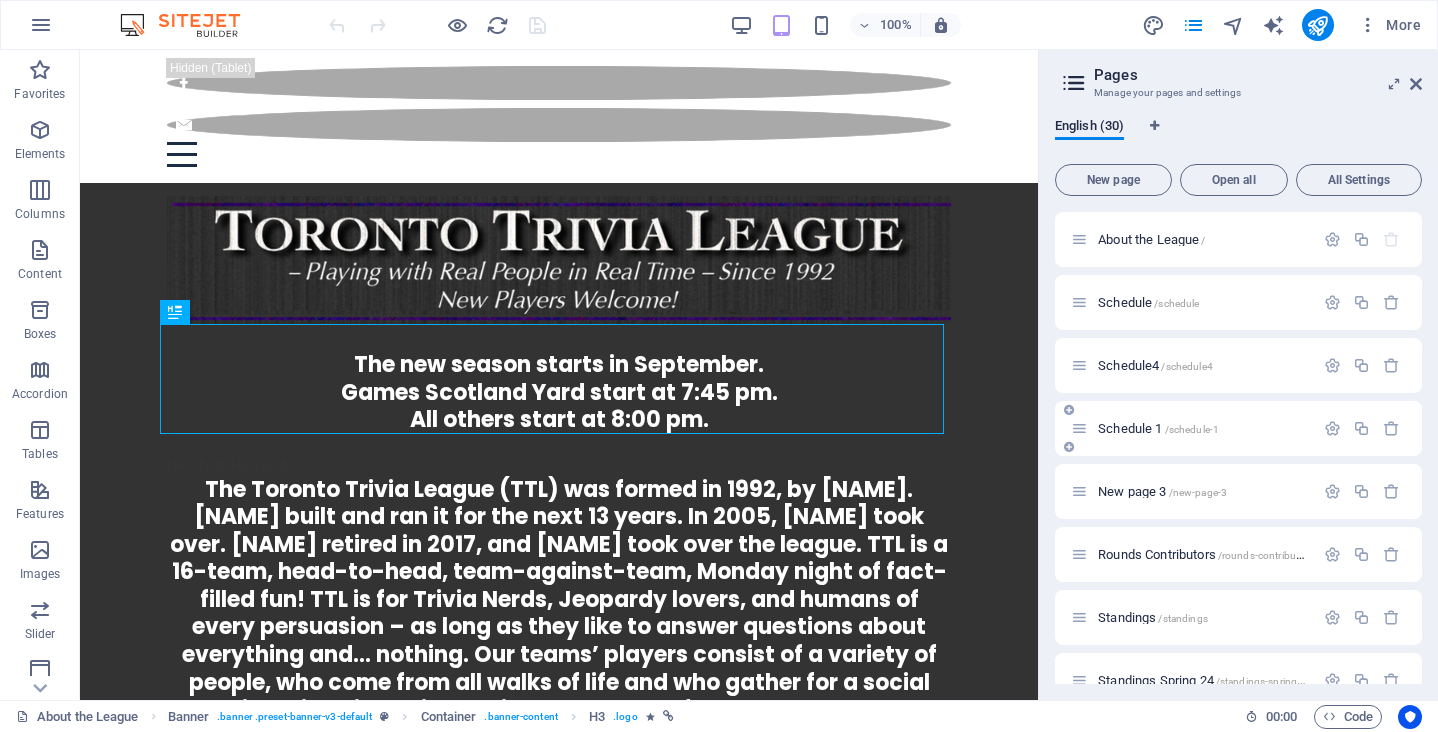 scroll, scrollTop: 157, scrollLeft: 0, axis: vertical 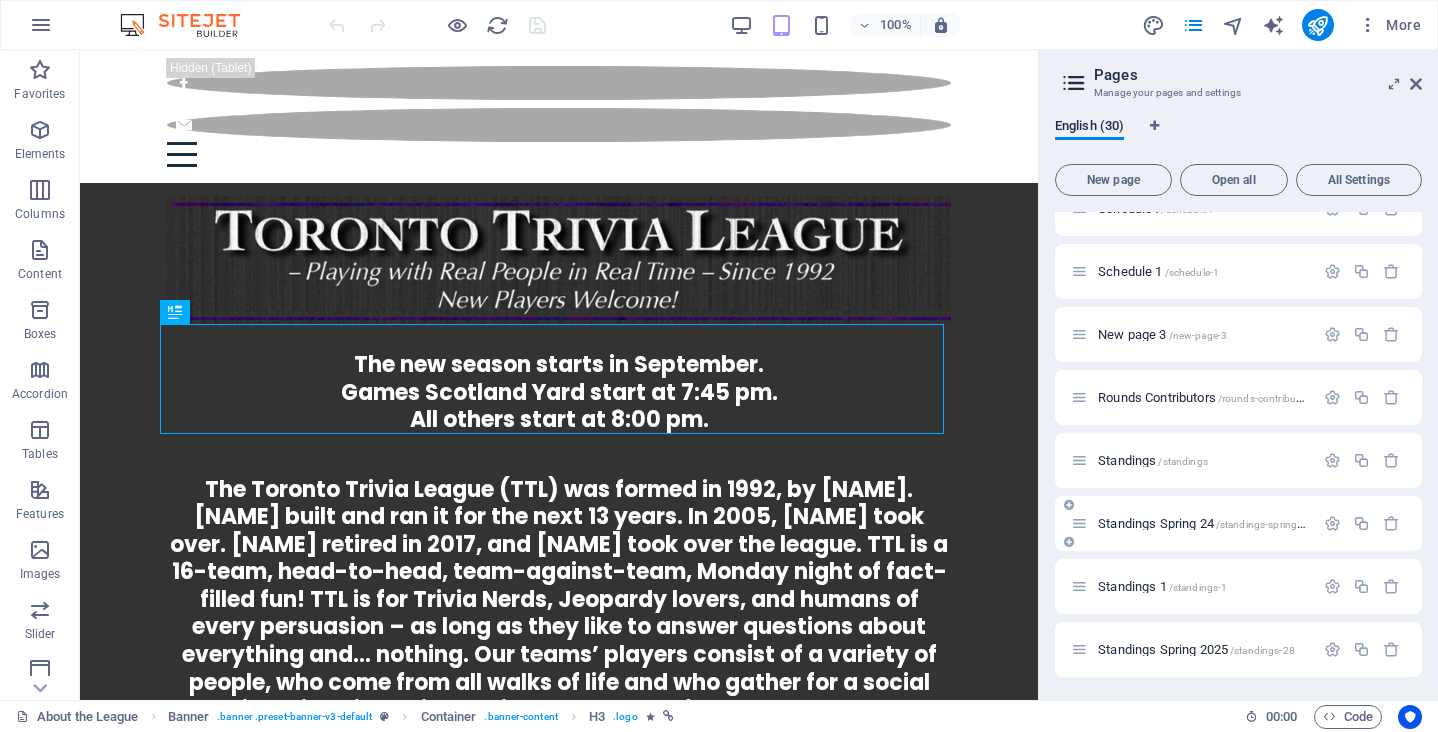 click on "Standings Spring 24 /standings-spring-24" at bounding box center (1205, 523) 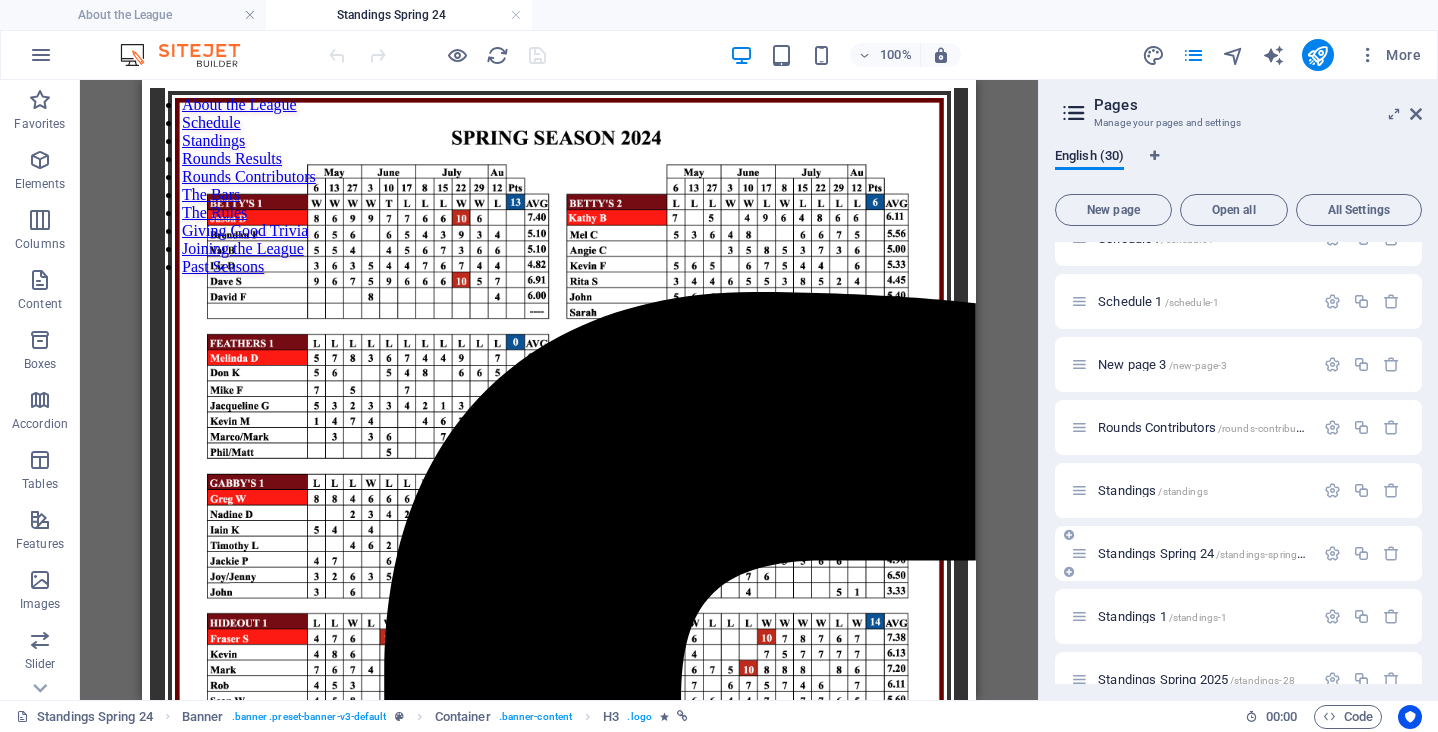 scroll, scrollTop: 0, scrollLeft: 0, axis: both 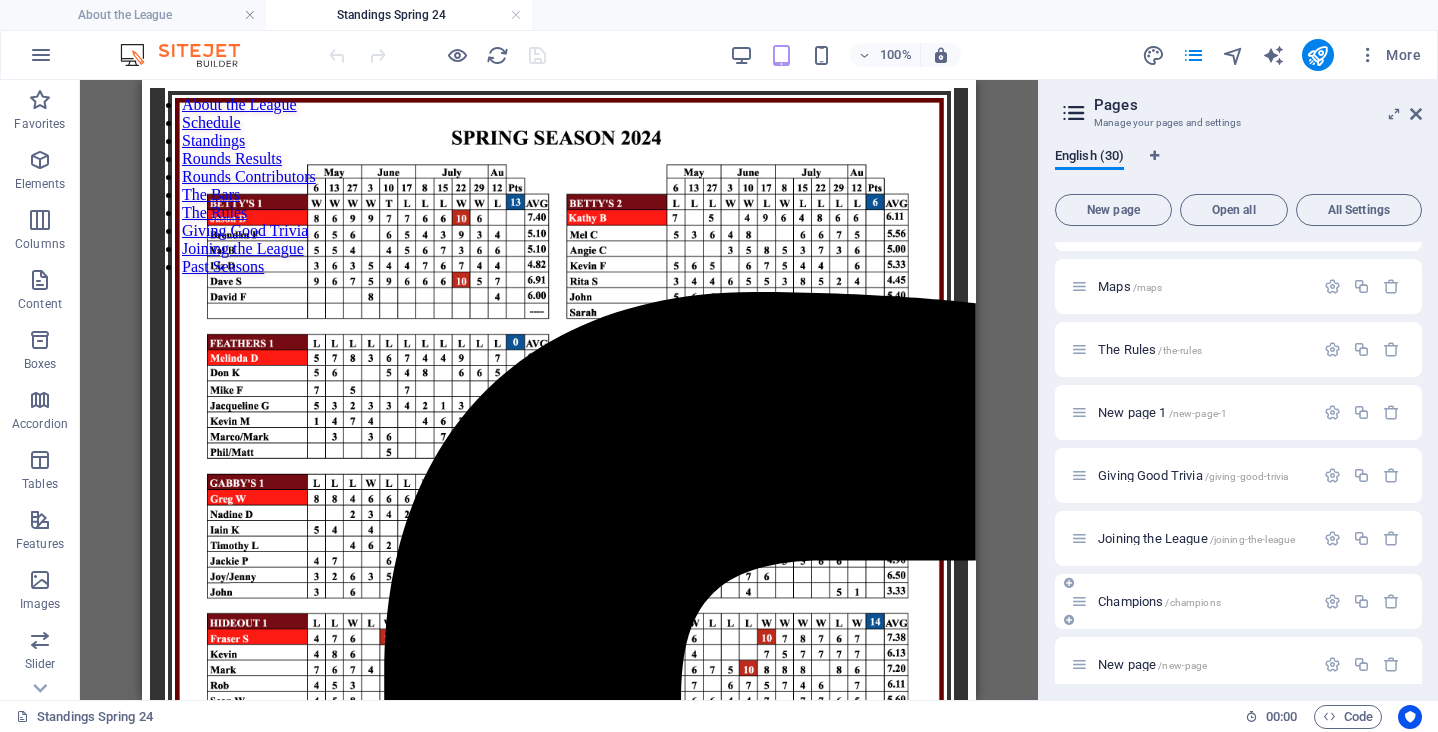 click on "Champions /champions" at bounding box center [1159, 601] 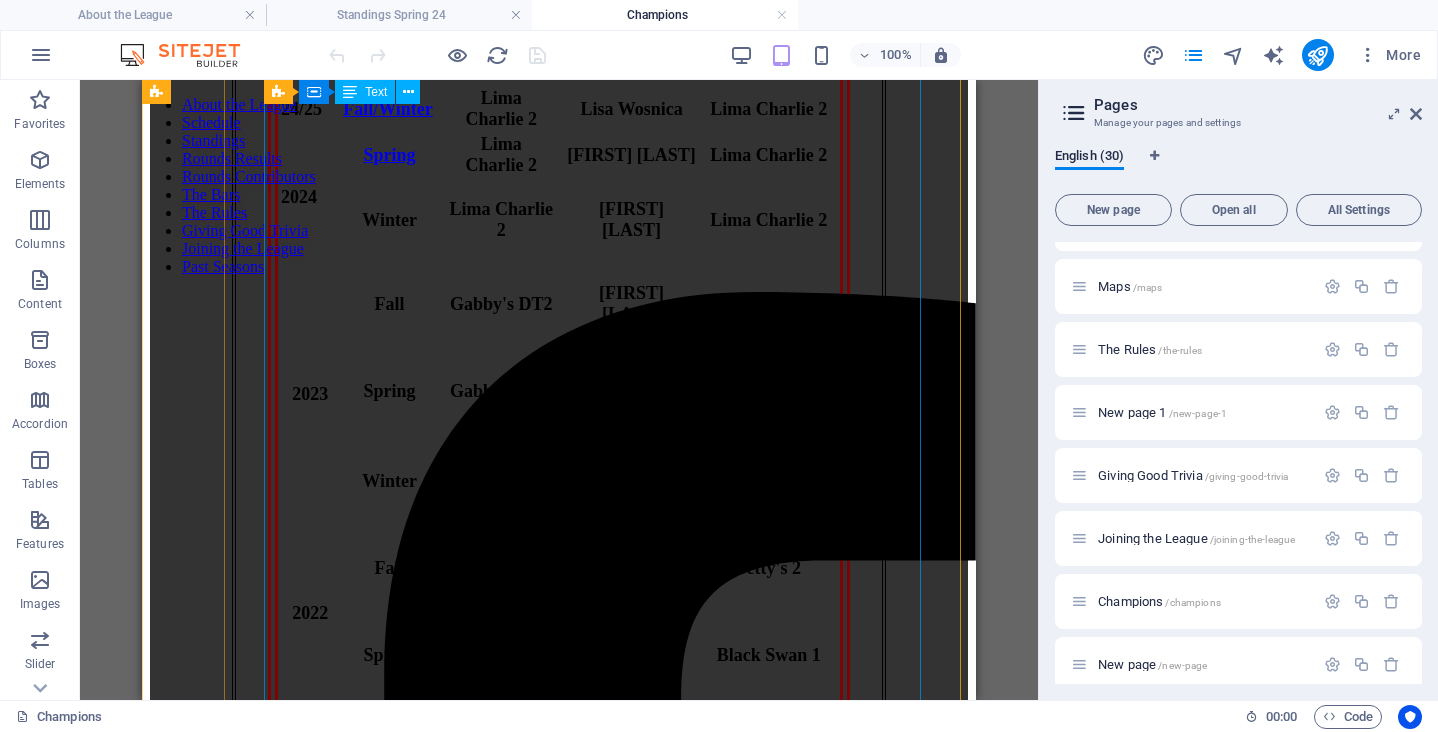 scroll, scrollTop: 118, scrollLeft: 0, axis: vertical 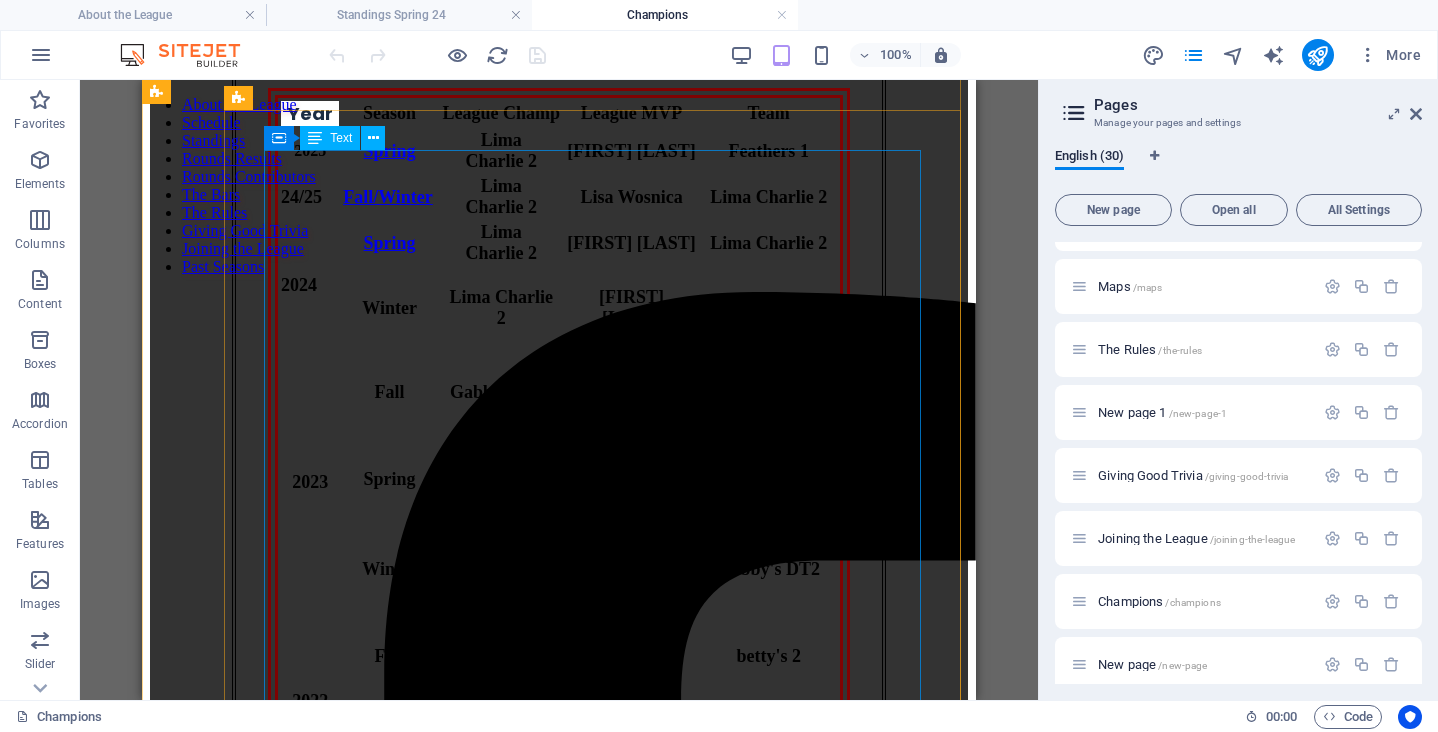 click on "Year Season League Champ League MVP Team 2025 Spring Lima Charlie 2 [NAME] Feathers 1 24/25 Fall/Winter Lima Charlie 2 [NAME] Lima Charlie 2 2024 Spring Lima Charlie 2 [NAME] Lima Charlie 2 Winter Lima Charlie 2 [NAME] Lima Charlie 2 2023 Fall Gabby's DT2 [NAME] Gabby's KR 1 Spring Gabby's DT2 [NAME] Gabby's KR 2 Winter Gabby's DT1 [NAME] Gabby's DT2 2022 Fall betty's 1 [NAME] betty's 2 Spring Scotland Yard 1 Dave Sampson Black Swan 1 2020 Winter betty's 2 [NAME] Rival's 2 2019 Fall Salty Dog 1 [NAME] Rival's 2 Spring Gabby's KR 2 [NAME] Stratenger’s 1 Winter betty's 2 [NAME] betty's 2 2018 Fall Salty Dog 1 [NAME] Fox & Fiddle 2 Spring Salty Dog 1 [NAME] betty's 2 Winter Salty Dog 1 [NAME] betty's 2 2017 Fall betty's 2 [NAME] betty's 2 Spring Gabby's KR 2 Matt Moore Stratengers 2 Winter Salty Dog 1 Mark Brown Gabby's KR 2 2016 Fall Salty Dog 1 [NAME] Feathers 2 Spring Gabby's KR 2 2015" at bounding box center [559, 2182] 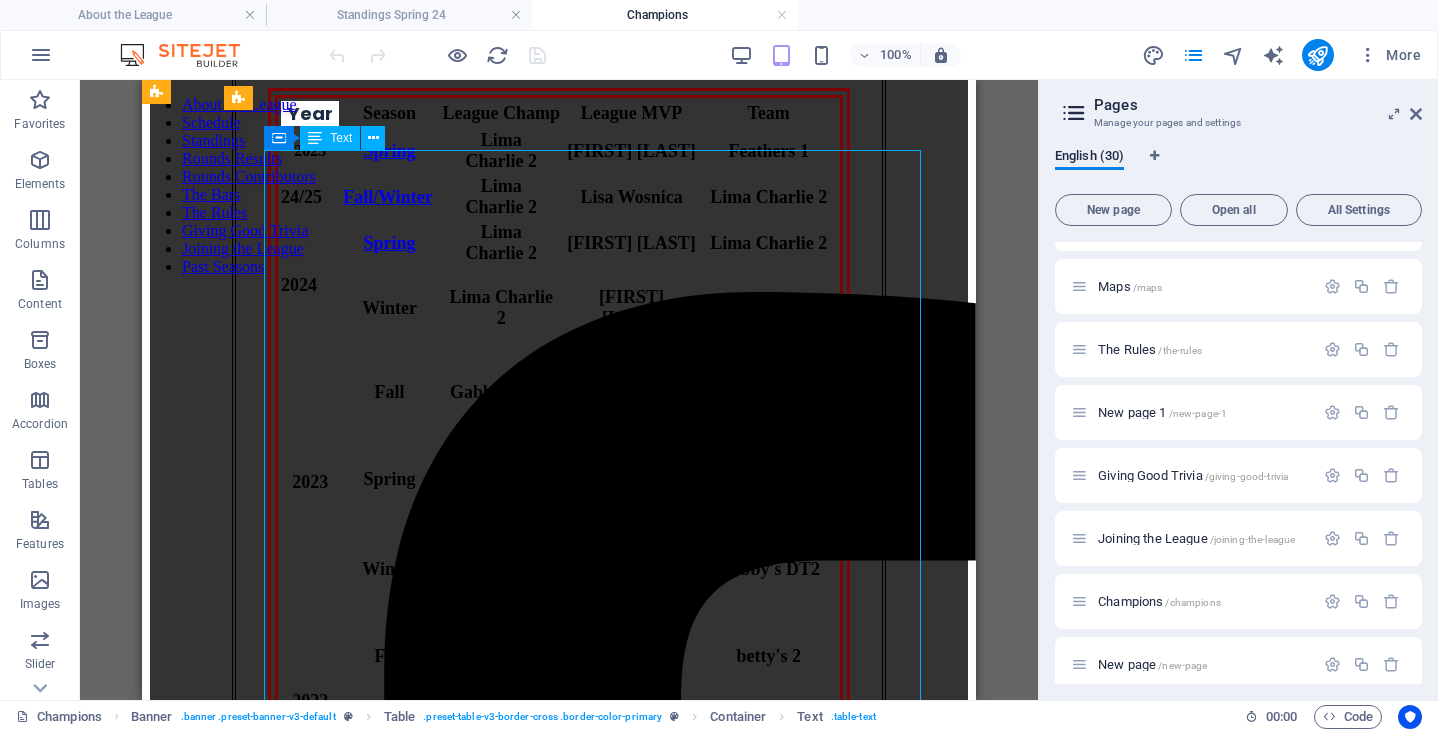 click on "Year Season League Champ League MVP Team 2025 Spring Lima Charlie 2 [NAME] Feathers 1 24/25 Fall/Winter Lima Charlie 2 [NAME] Lima Charlie 2 2024 Spring Lima Charlie 2 [NAME] Lima Charlie 2 Winter Lima Charlie 2 [NAME] Lima Charlie 2 2023 Fall Gabby's DT2 [NAME] Gabby's KR 1 Spring Gabby's DT2 [NAME] Gabby's KR 2 Winter Gabby's DT1 [NAME] Gabby's DT2 2022 Fall betty's 1 [NAME] betty's 2 Spring Scotland Yard 1 Dave Sampson Black Swan 1 2020 Winter betty's 2 [NAME] Rival's 2 2019 Fall Salty Dog 1 [NAME] Rival's 2 Spring Gabby's KR 2 [NAME] Stratenger’s 1 Winter betty's 2 [NAME] betty's 2 2018 Fall Salty Dog 1 [NAME] Fox & Fiddle 2 Spring Salty Dog 1 [NAME] betty's 2 Winter Salty Dog 1 [NAME] betty's 2 2017 Fall betty's 2 [NAME] betty's 2 Spring Gabby's KR 2 Matt Moore Stratengers 2 Winter Salty Dog 1 Mark Brown Gabby's KR 2 2016 Fall Salty Dog 1 [NAME] Feathers 2 Spring Gabby's KR 2 2015" at bounding box center [559, 2182] 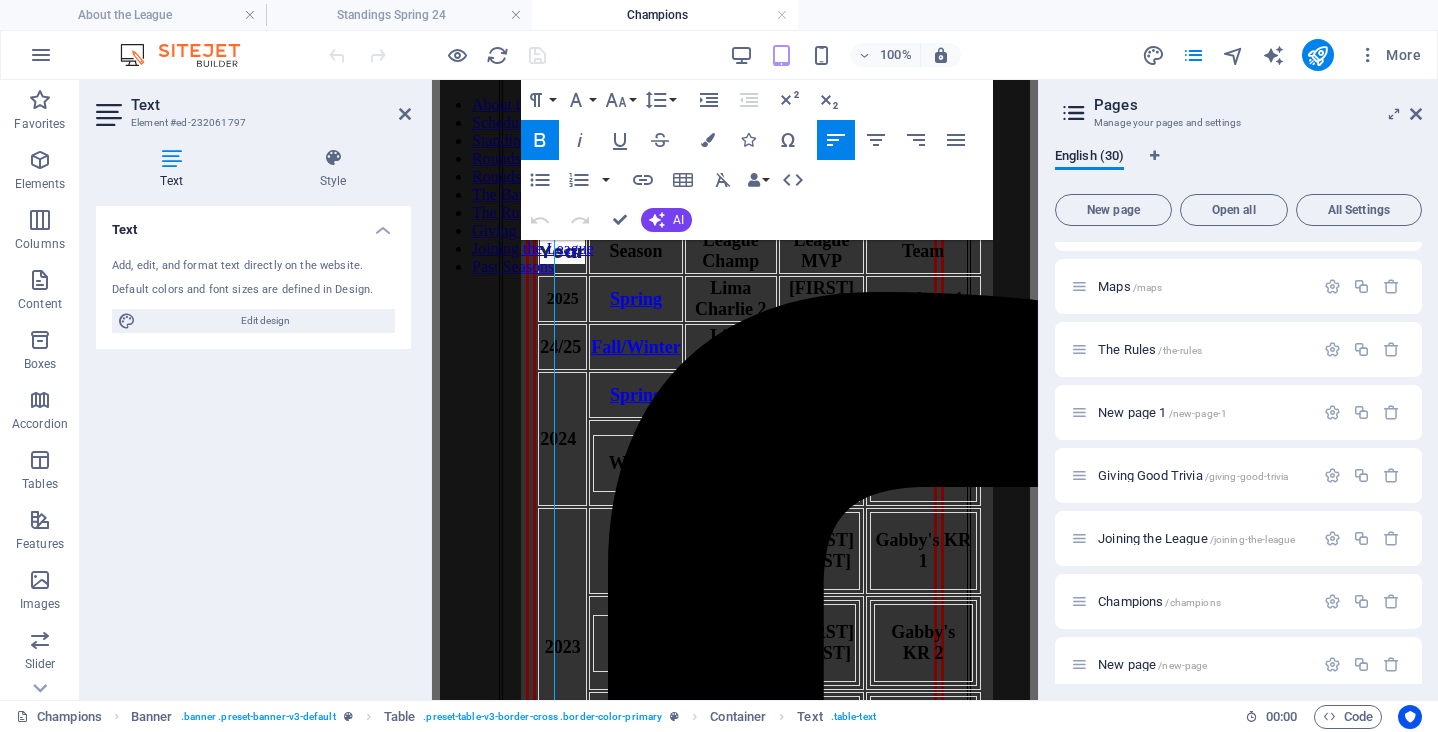 scroll, scrollTop: 325, scrollLeft: 0, axis: vertical 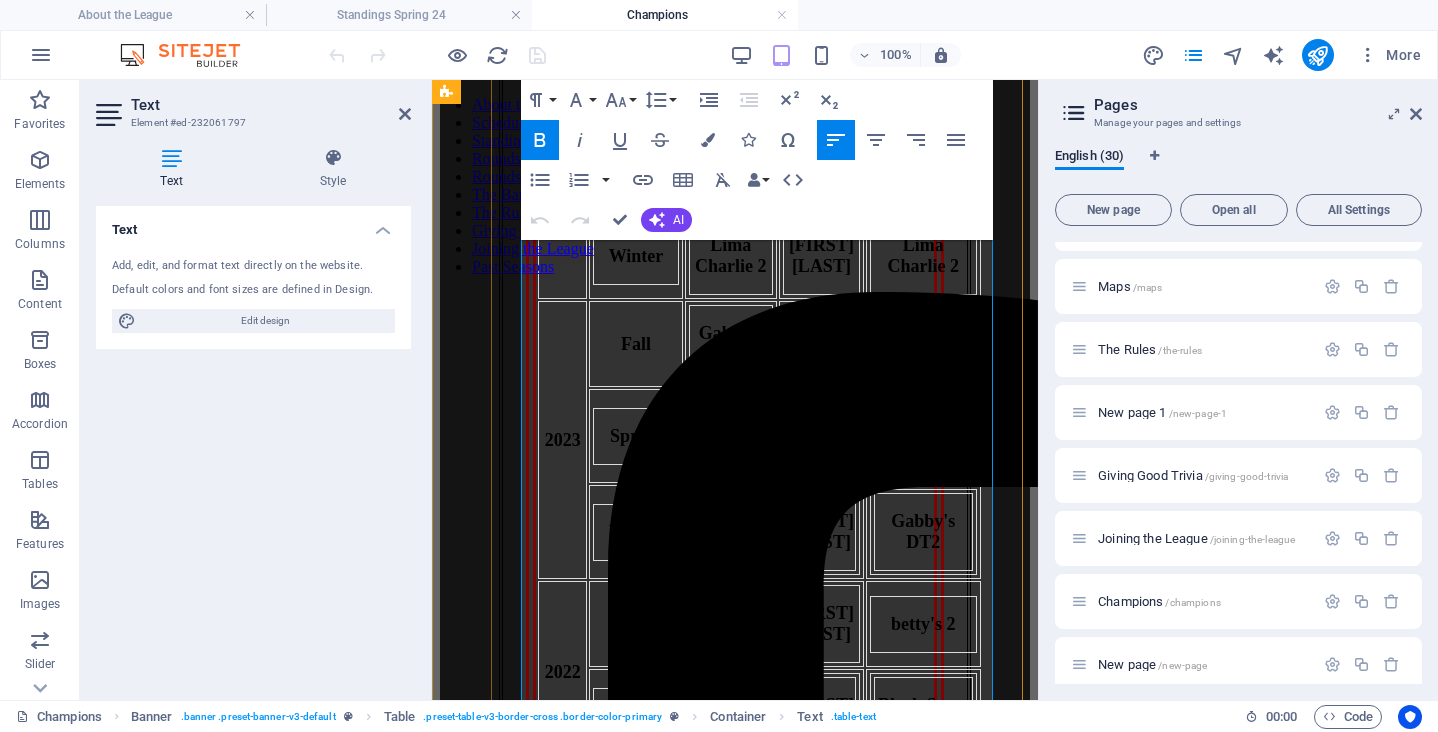 click on "Spring" at bounding box center (636, 188) 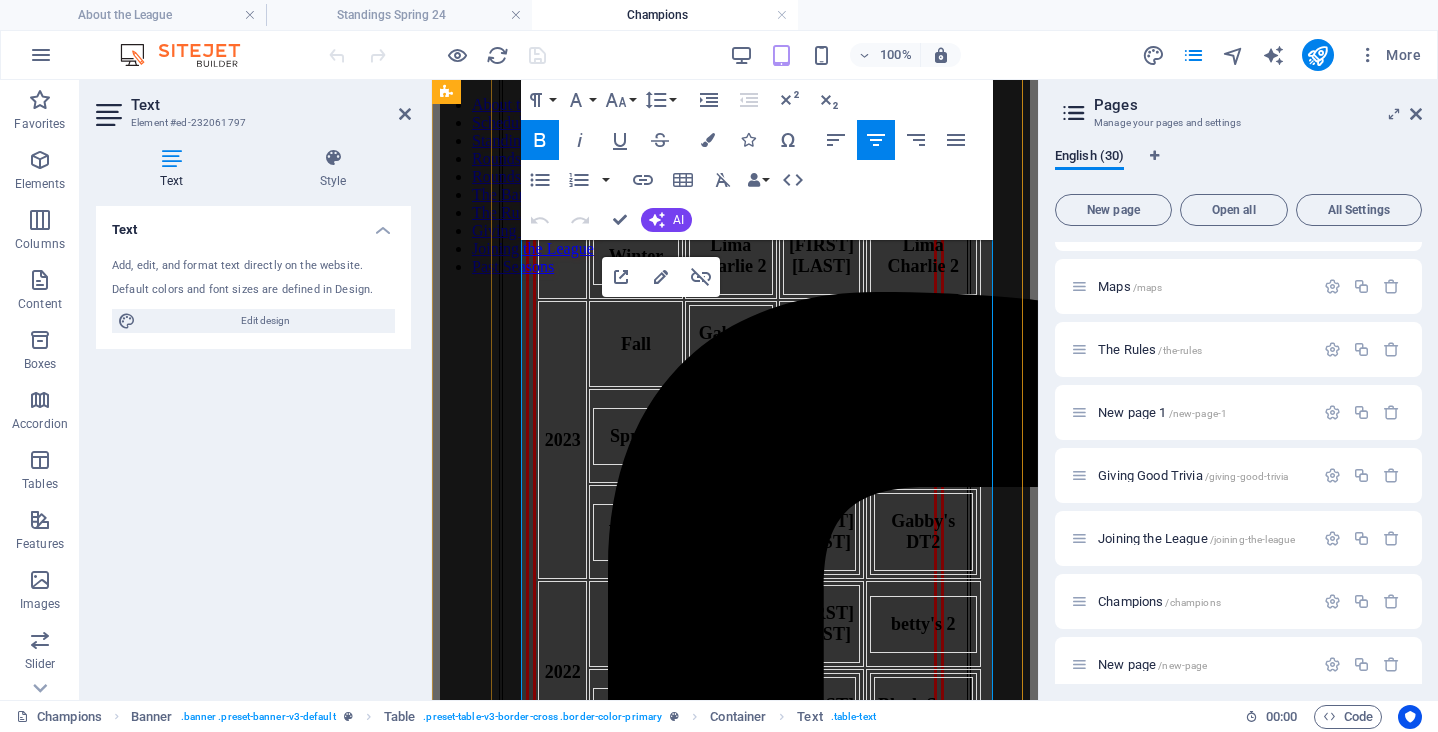 click on "Spring" at bounding box center (636, 188) 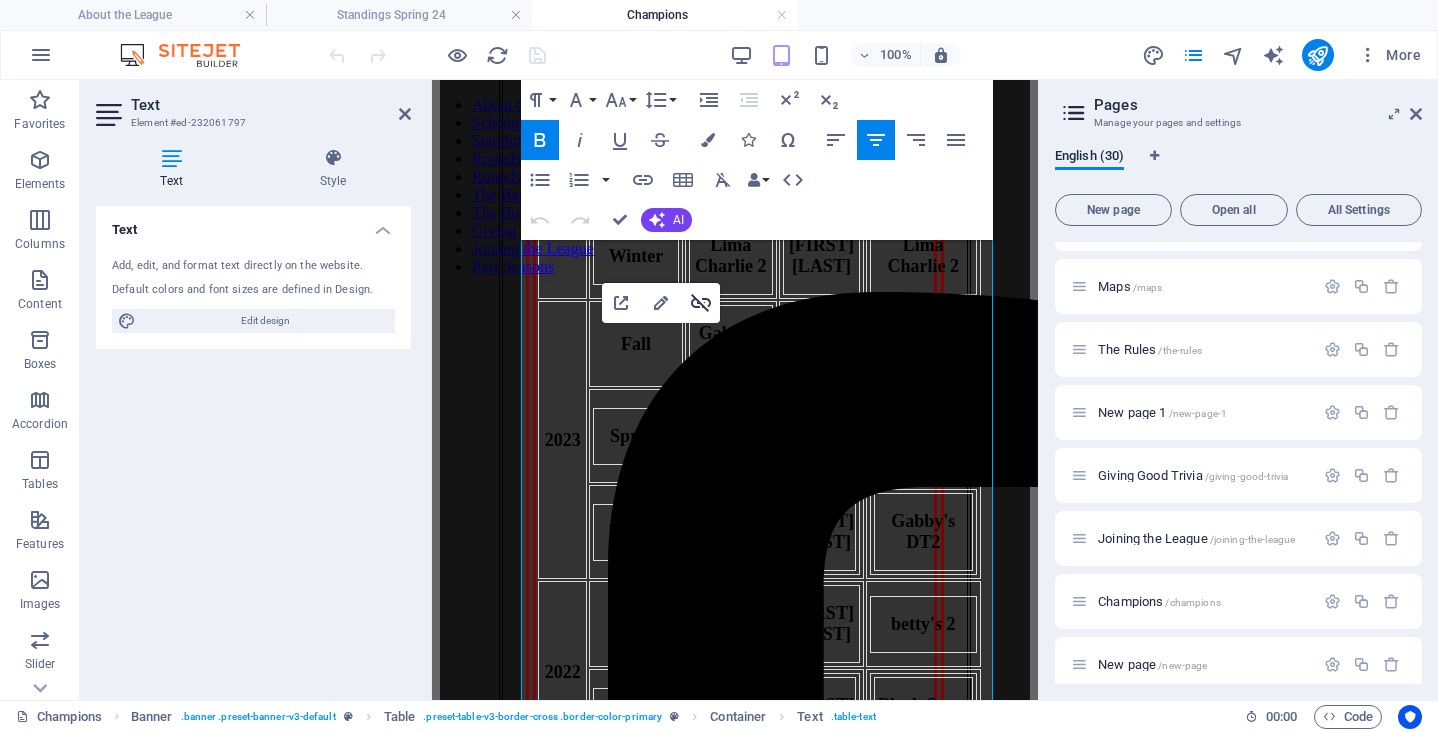 click 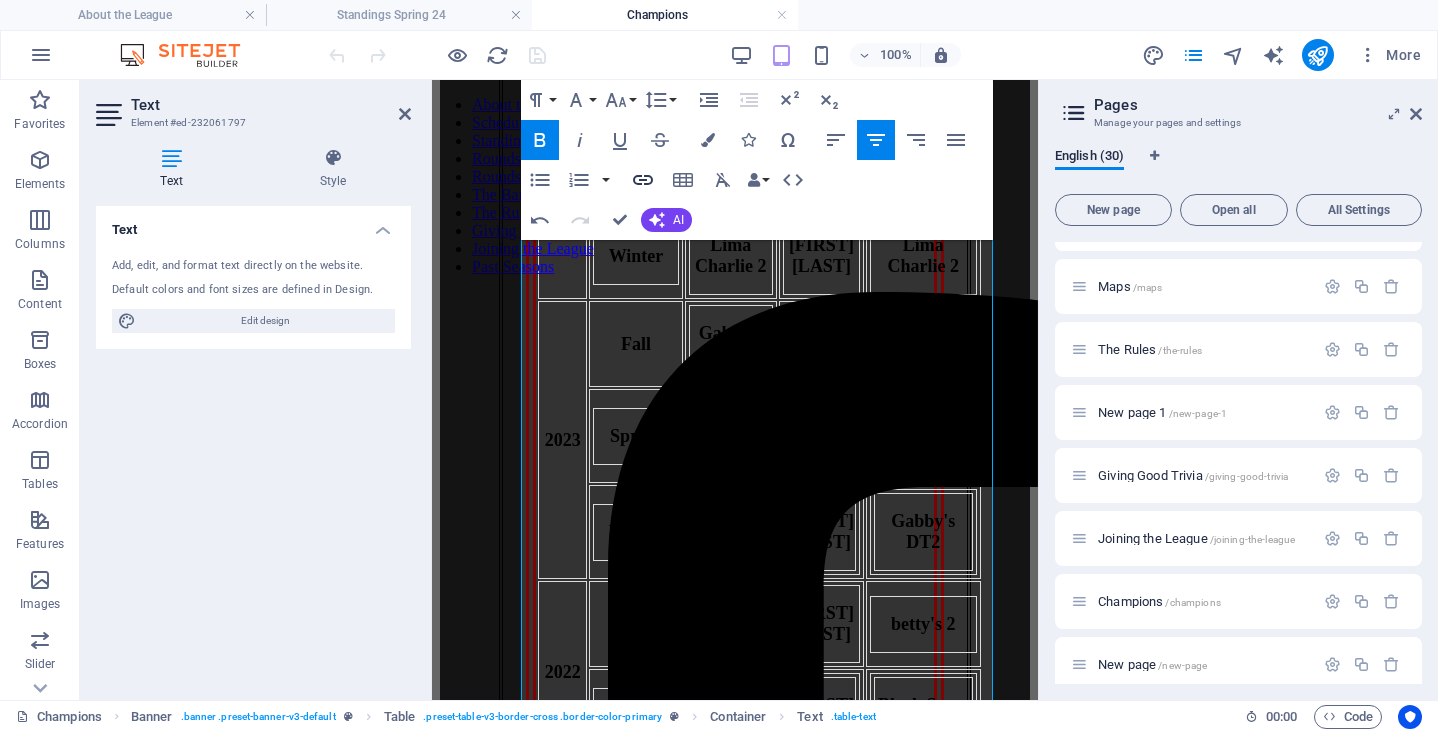 click 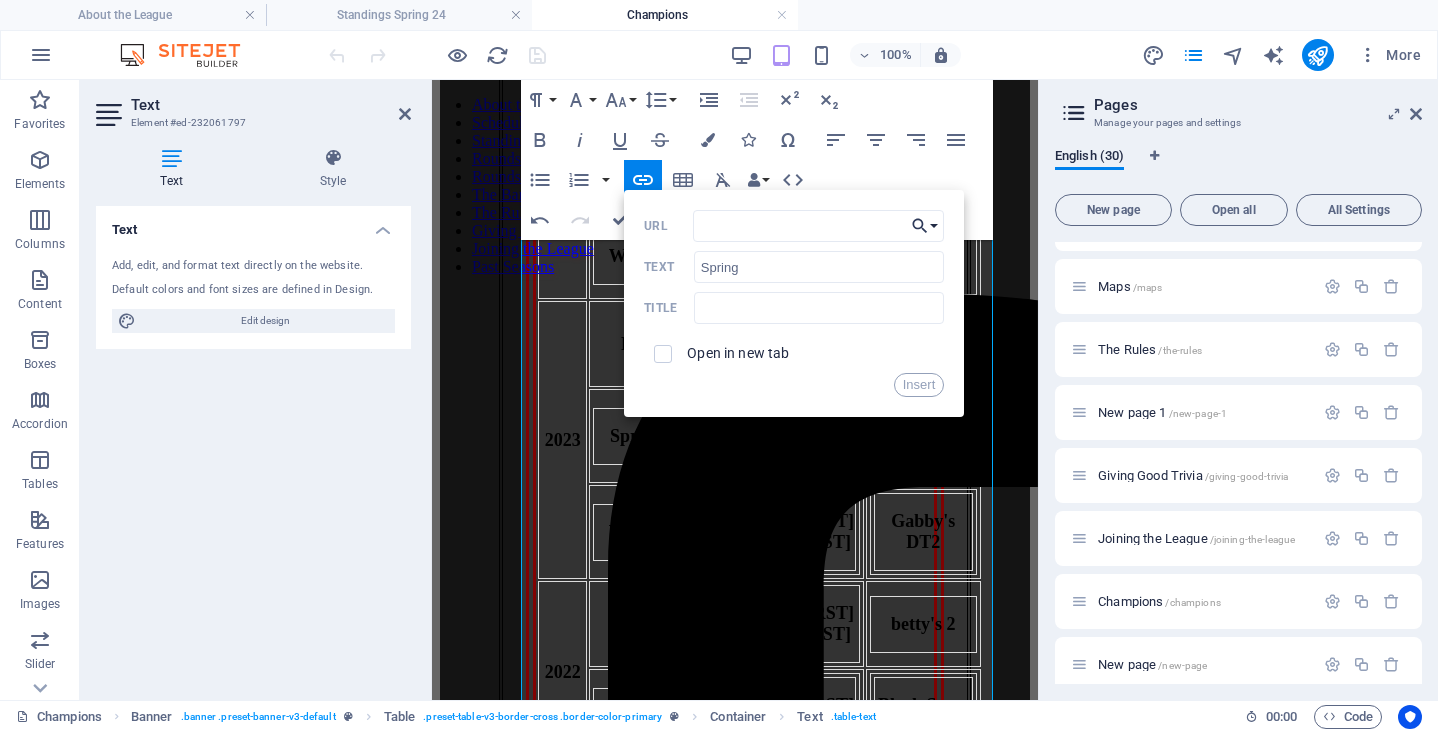 click on "Choose Link" at bounding box center (925, 226) 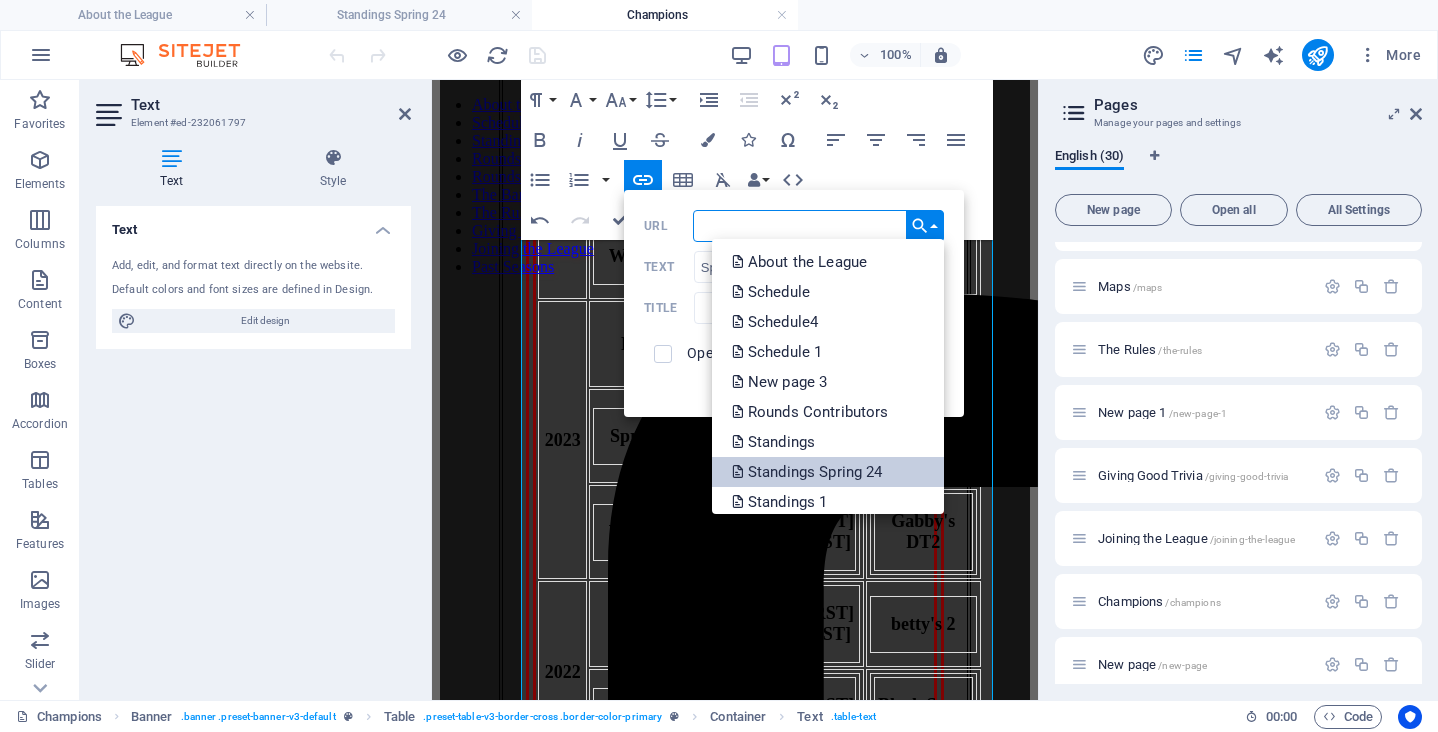 click on "Standings Spring 24" at bounding box center (809, 472) 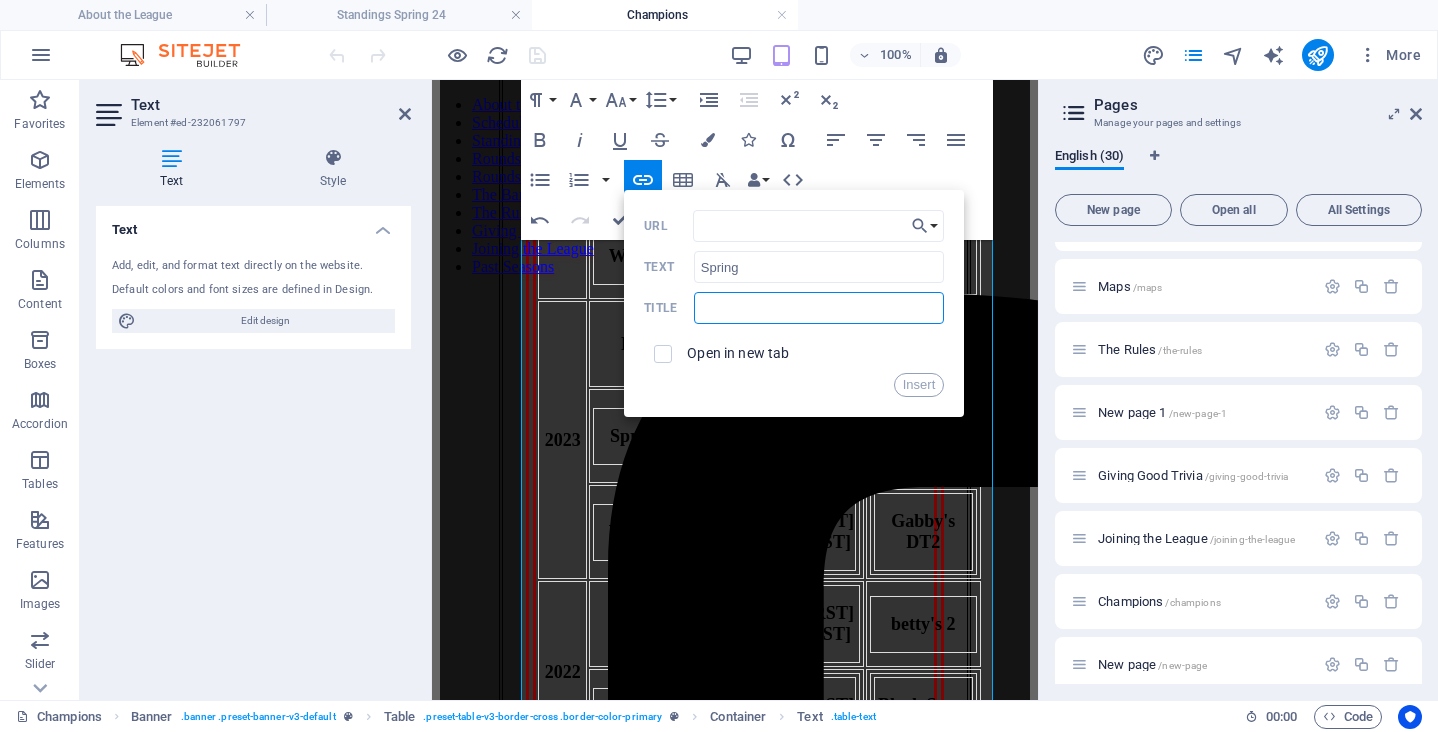 click at bounding box center [819, 308] 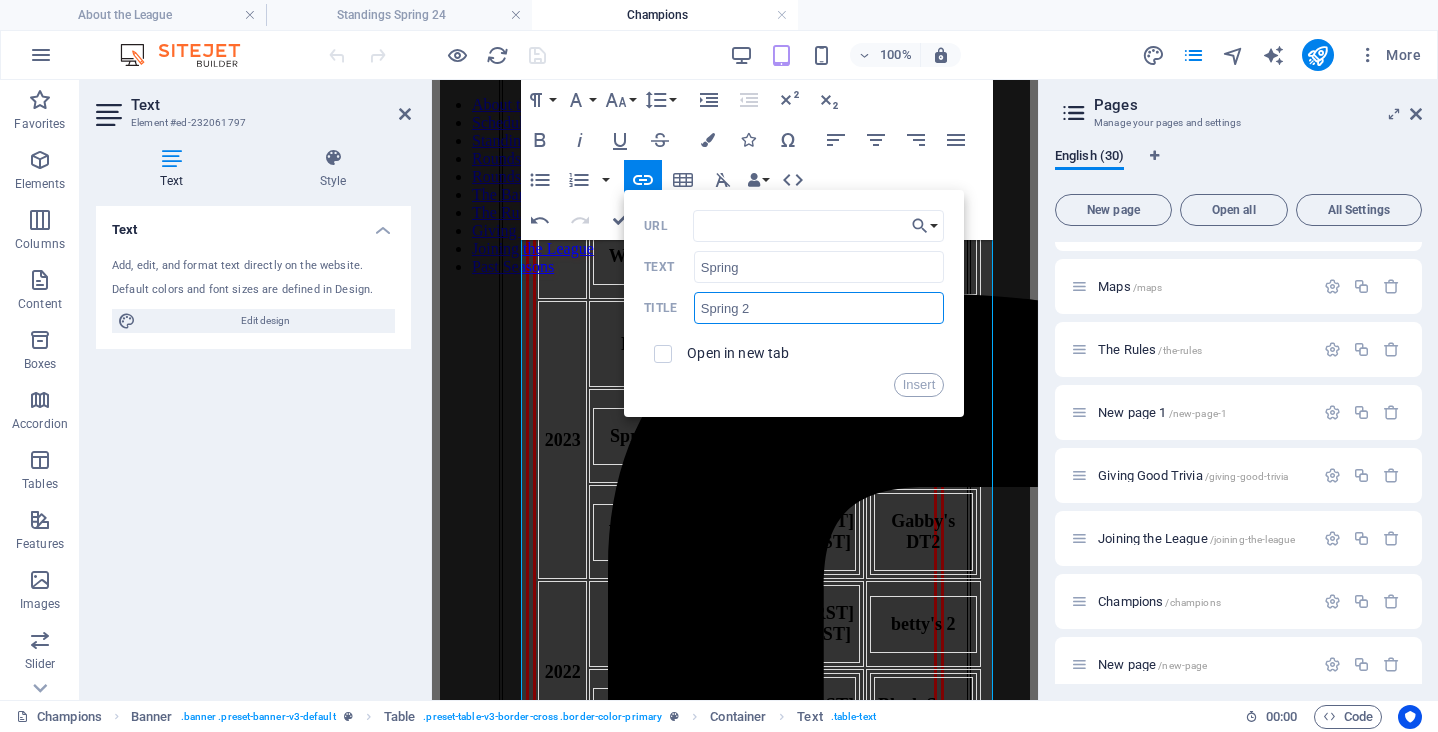 type on "Spring 24" 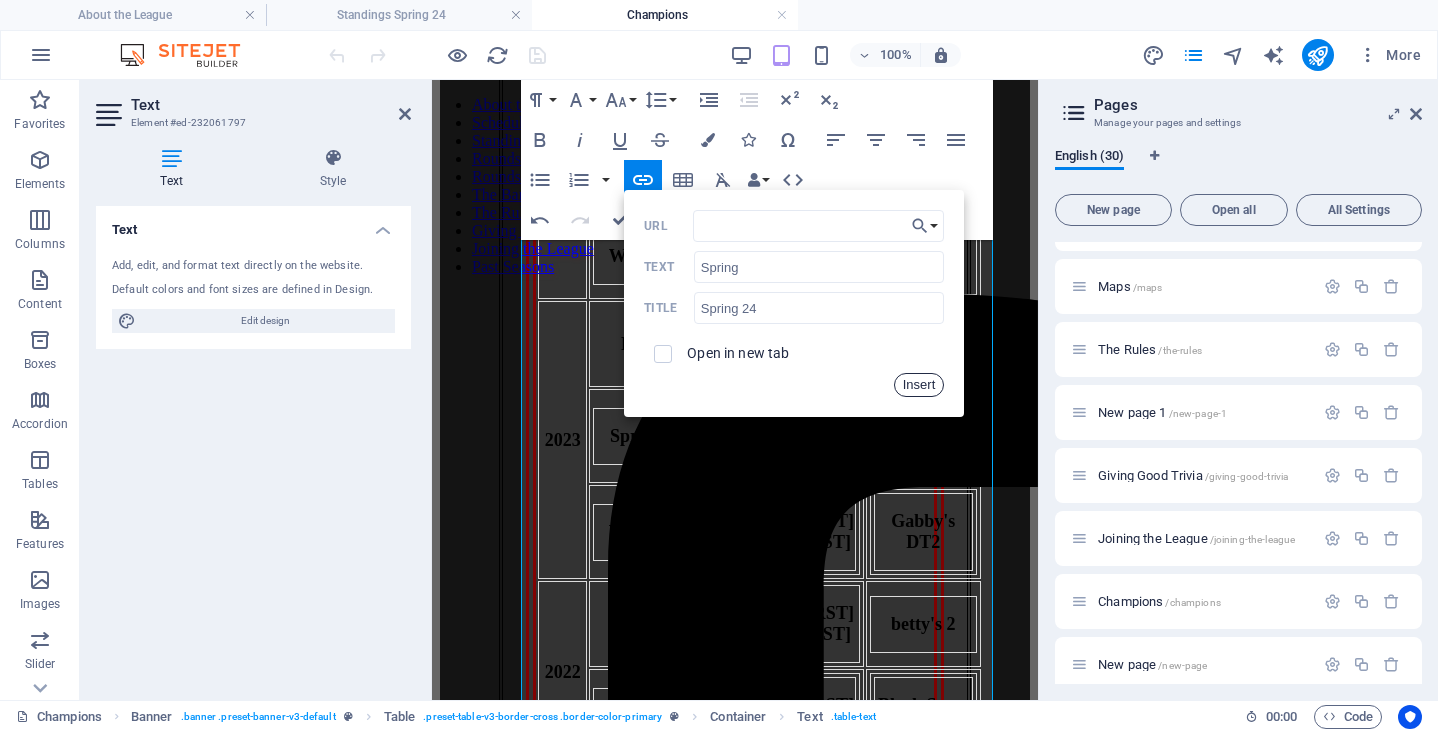 click on "Insert" at bounding box center (919, 385) 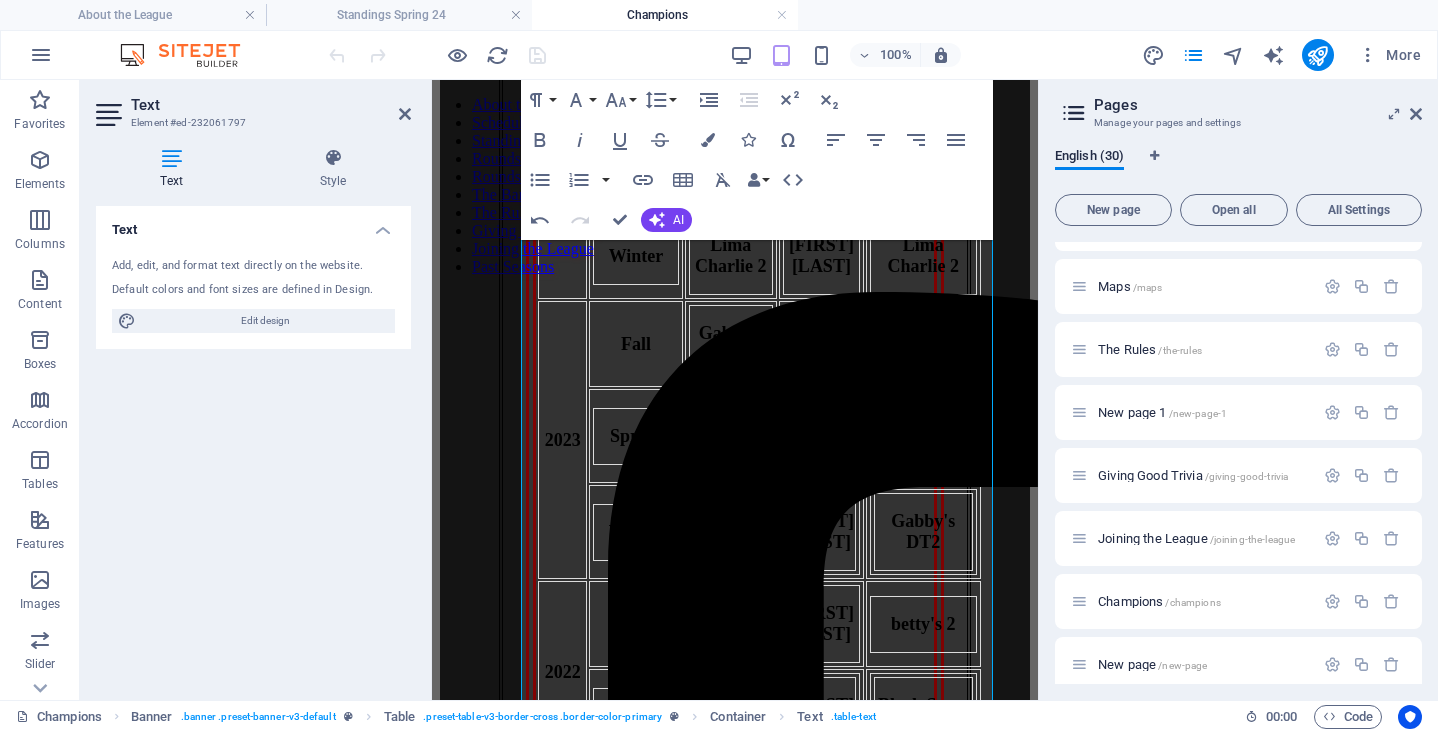 click on "Pages" at bounding box center (1258, 105) 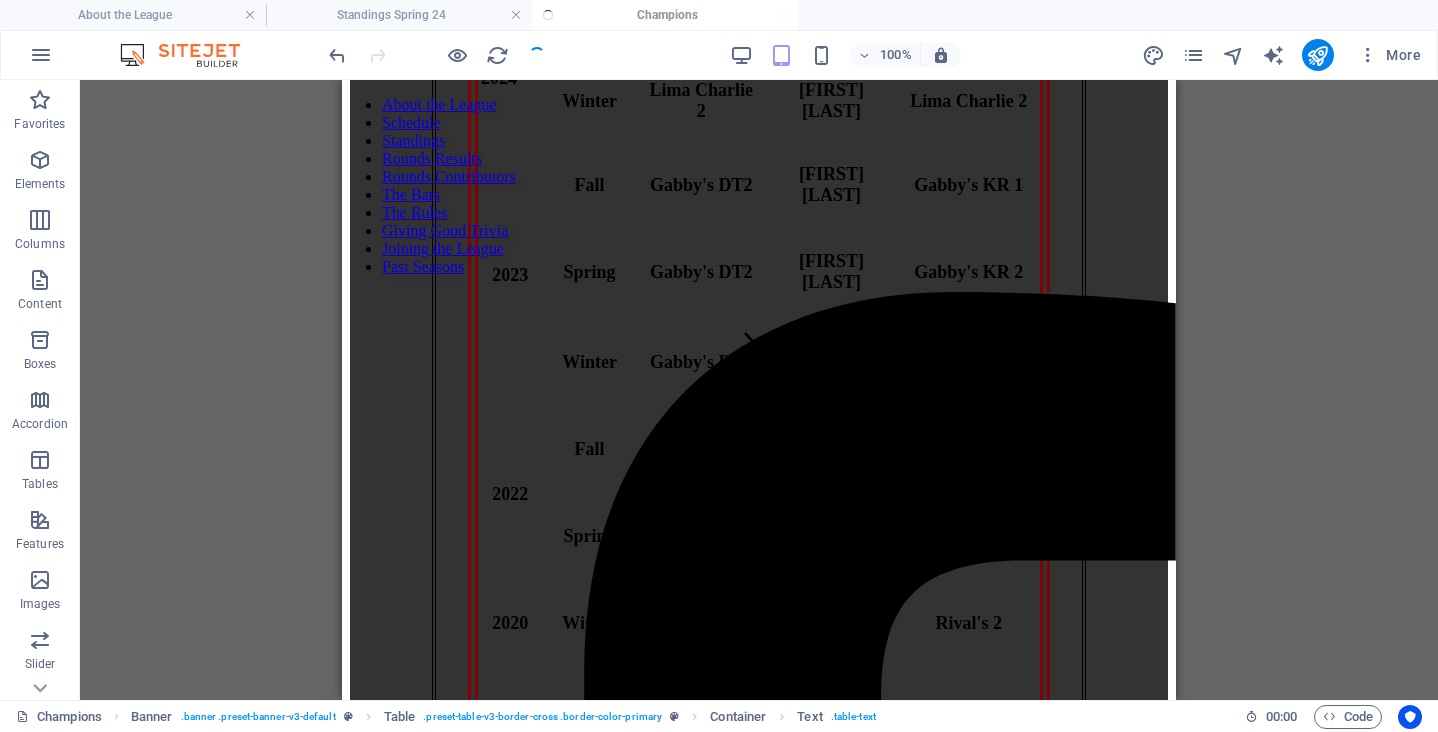 scroll, scrollTop: 358, scrollLeft: 0, axis: vertical 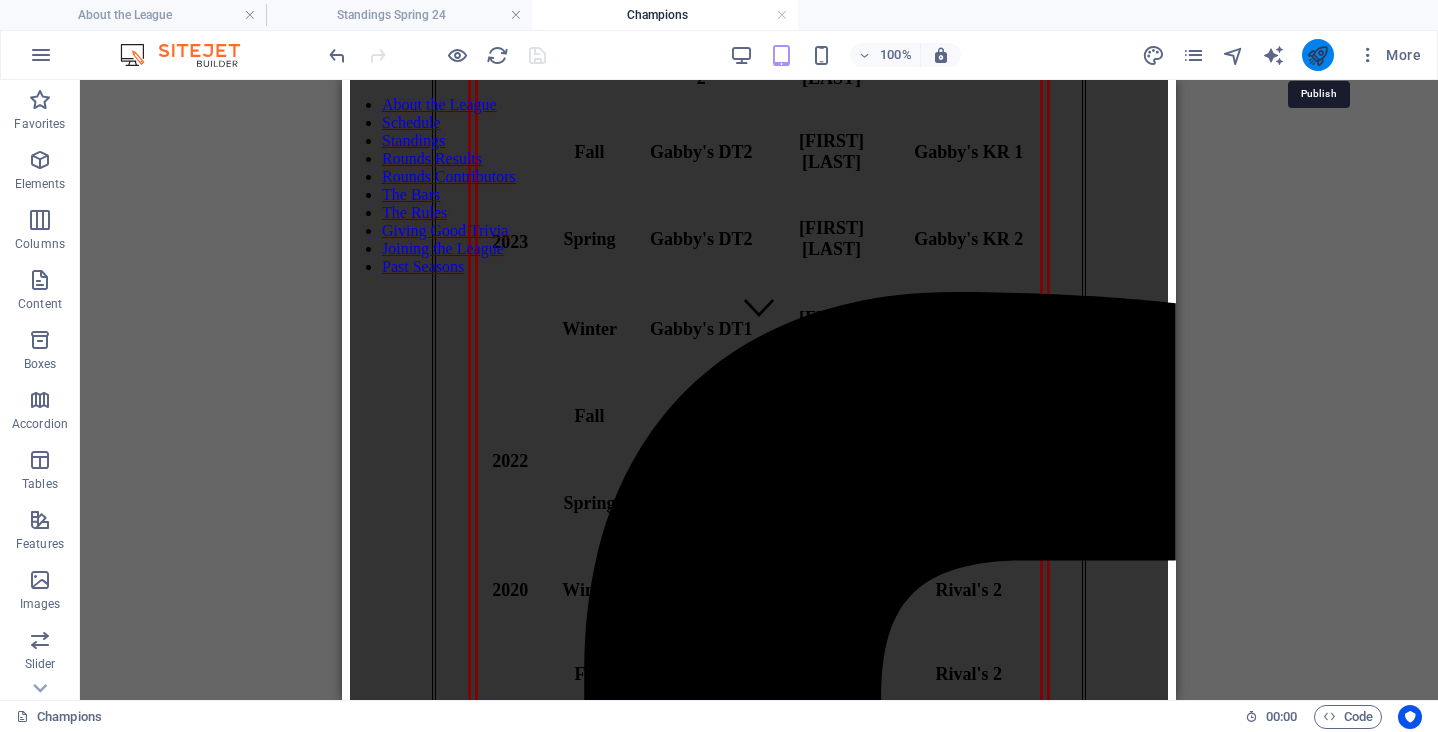 click at bounding box center [1317, 55] 